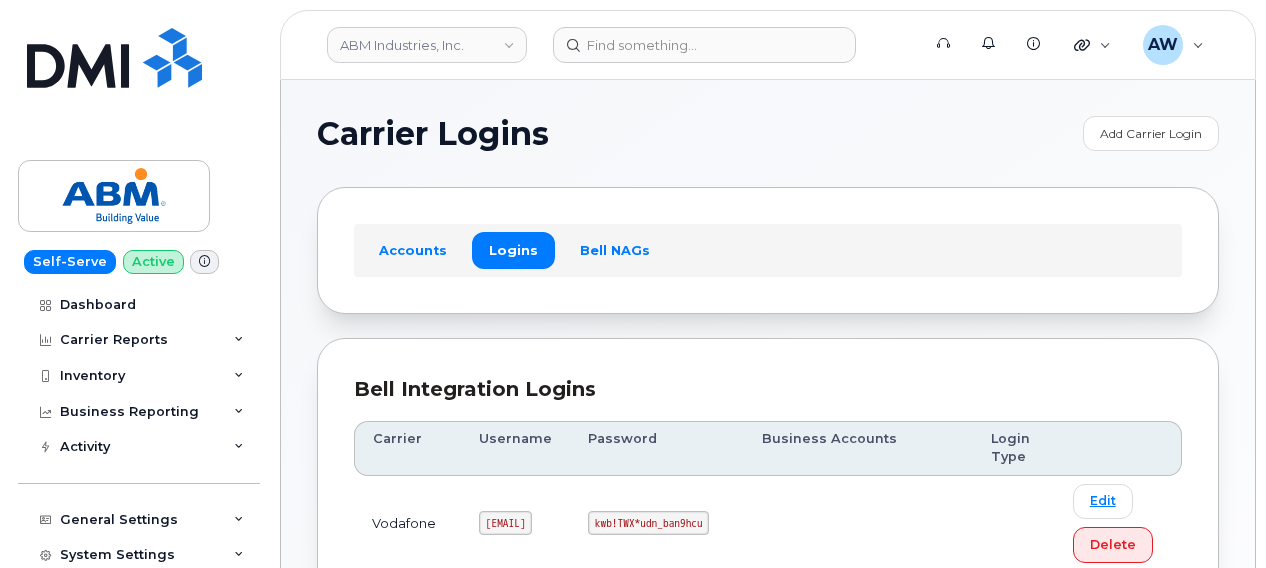 scroll, scrollTop: 381, scrollLeft: 0, axis: vertical 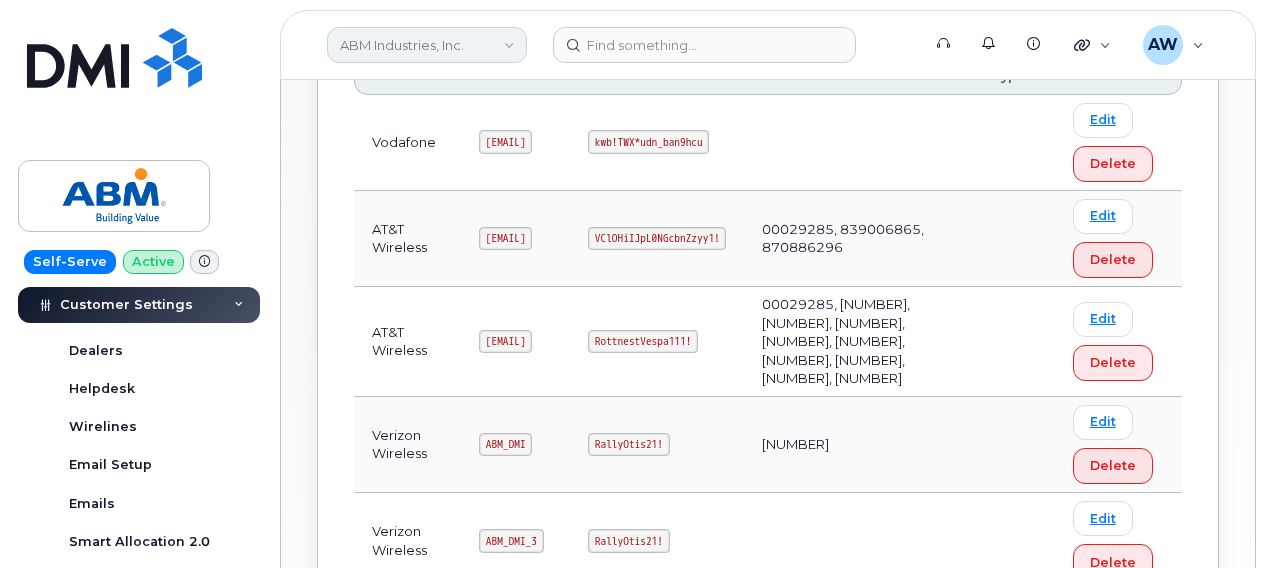 click on "ABM Industries, Inc." at bounding box center [427, 45] 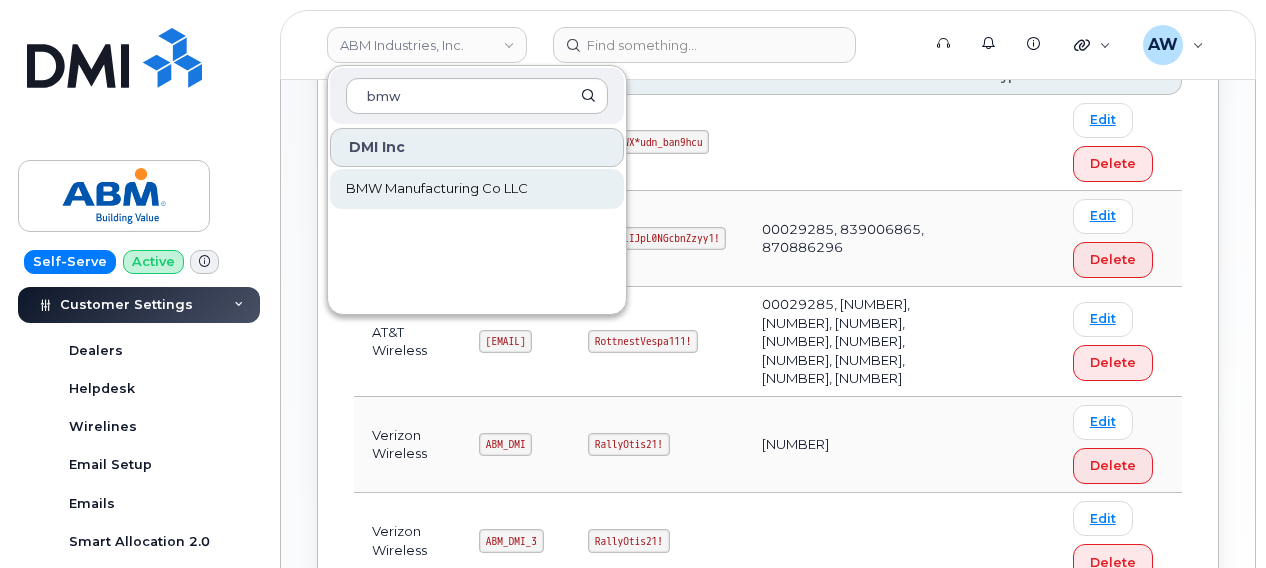 type on "bmw" 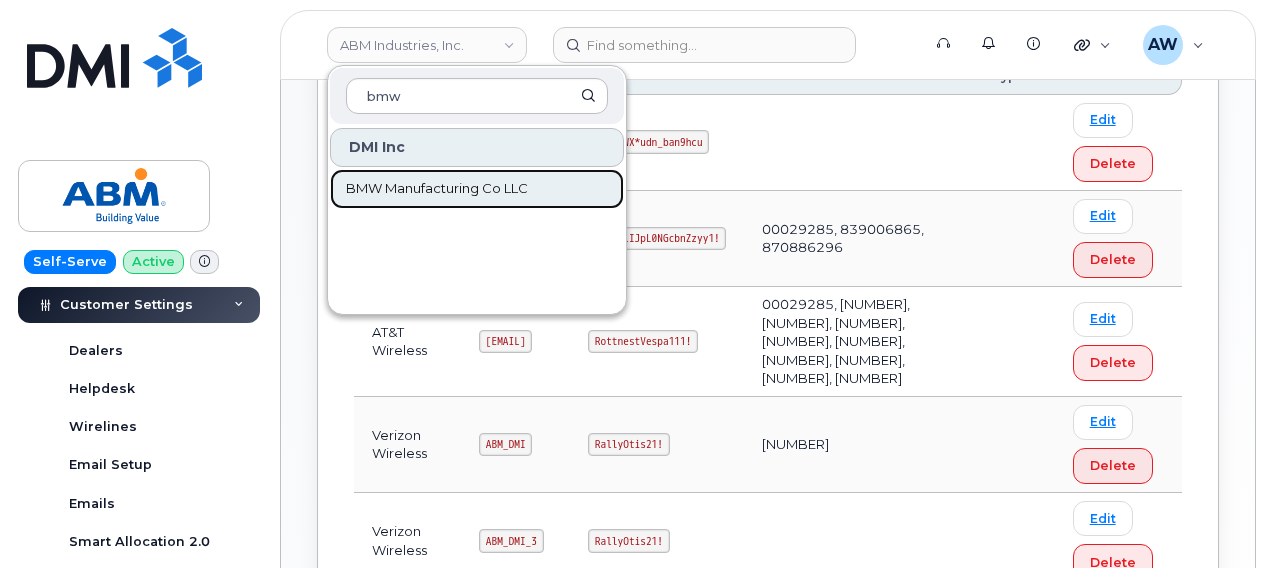 click on "BMW Manufacturing Co LLC" at bounding box center (437, 189) 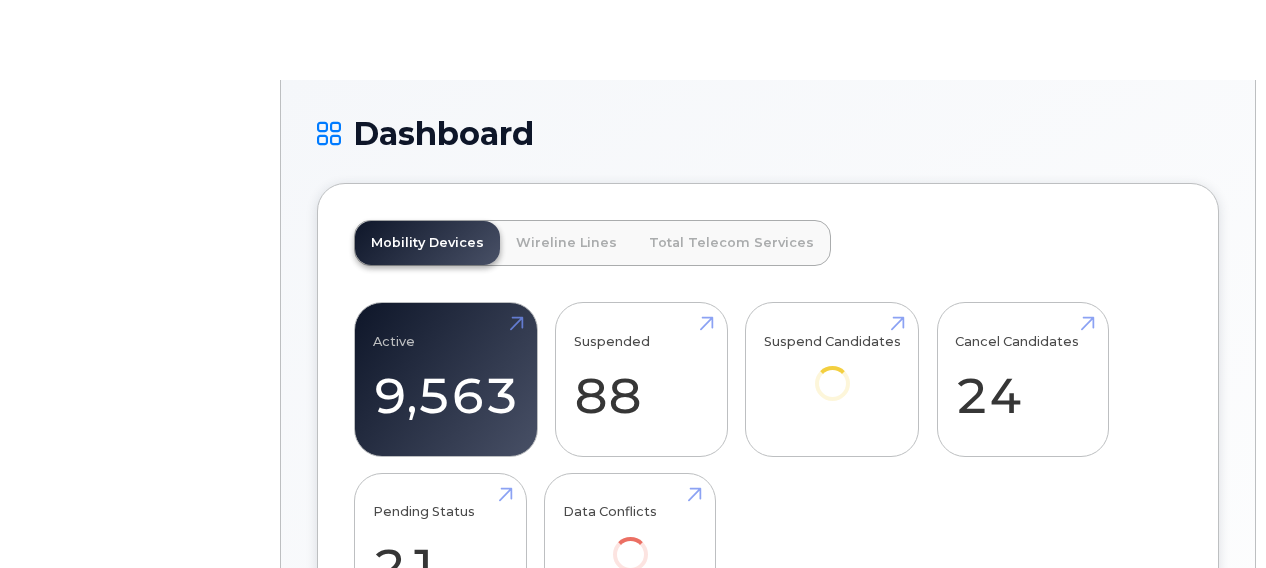 scroll, scrollTop: 0, scrollLeft: 0, axis: both 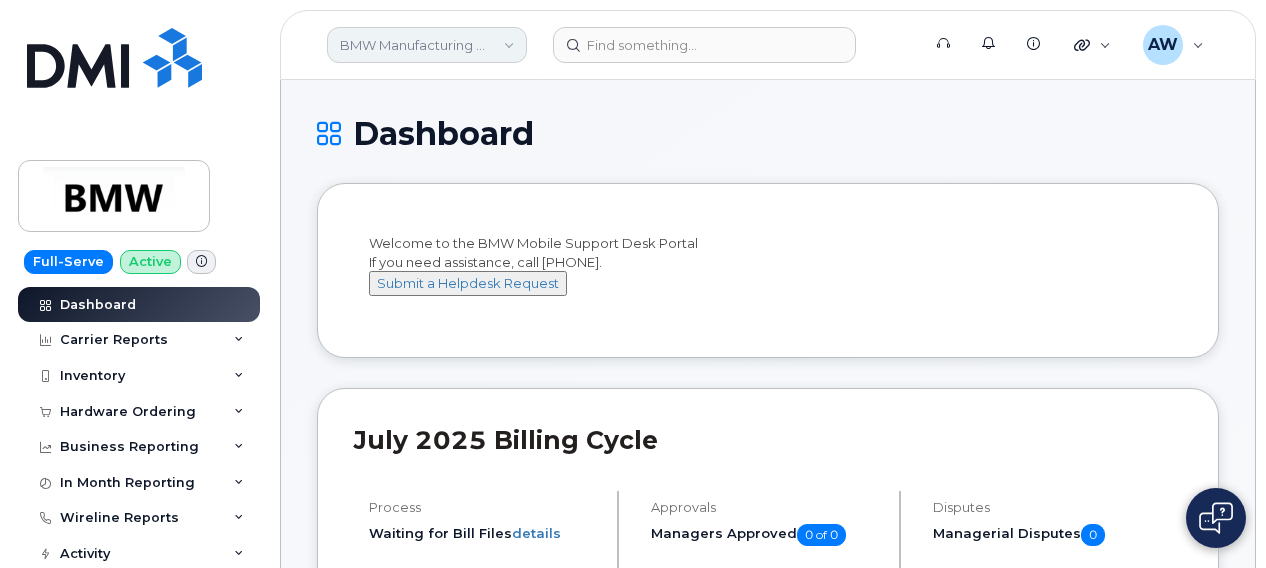 click on "BMW Manufacturing Co LLC" at bounding box center [427, 45] 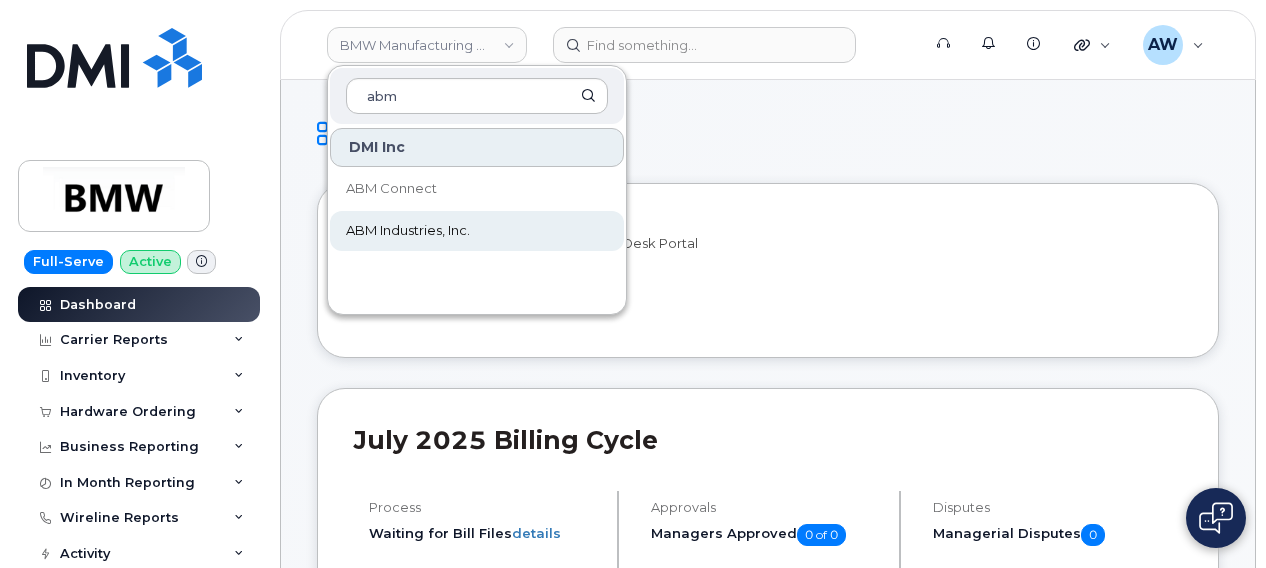 type on "abm" 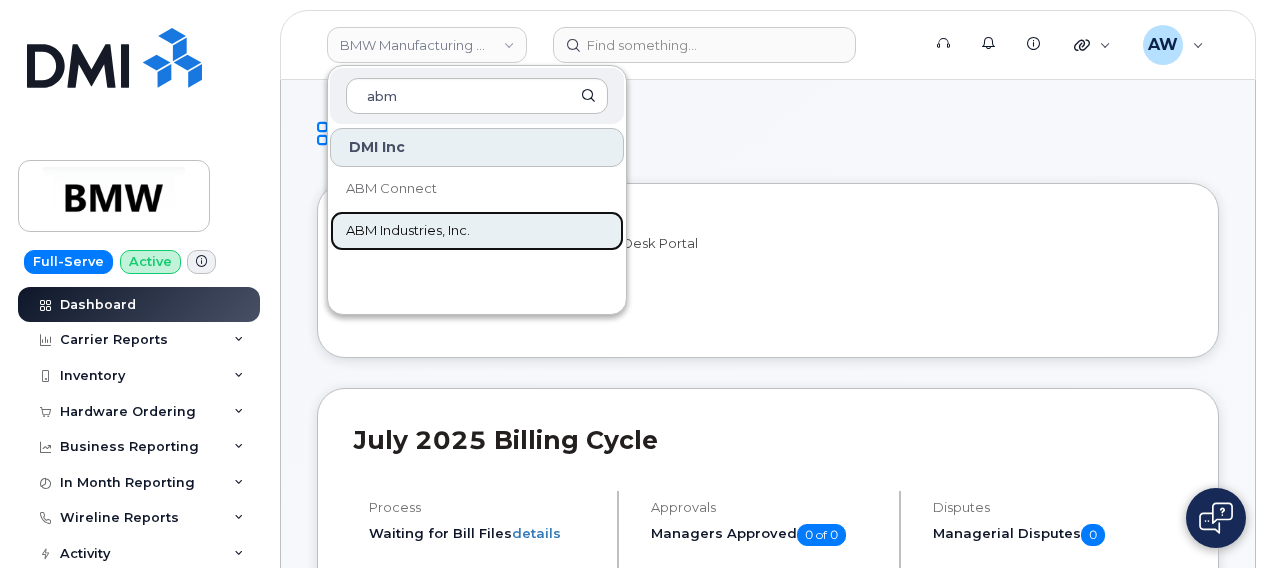 click on "ABM Industries, Inc." at bounding box center [408, 231] 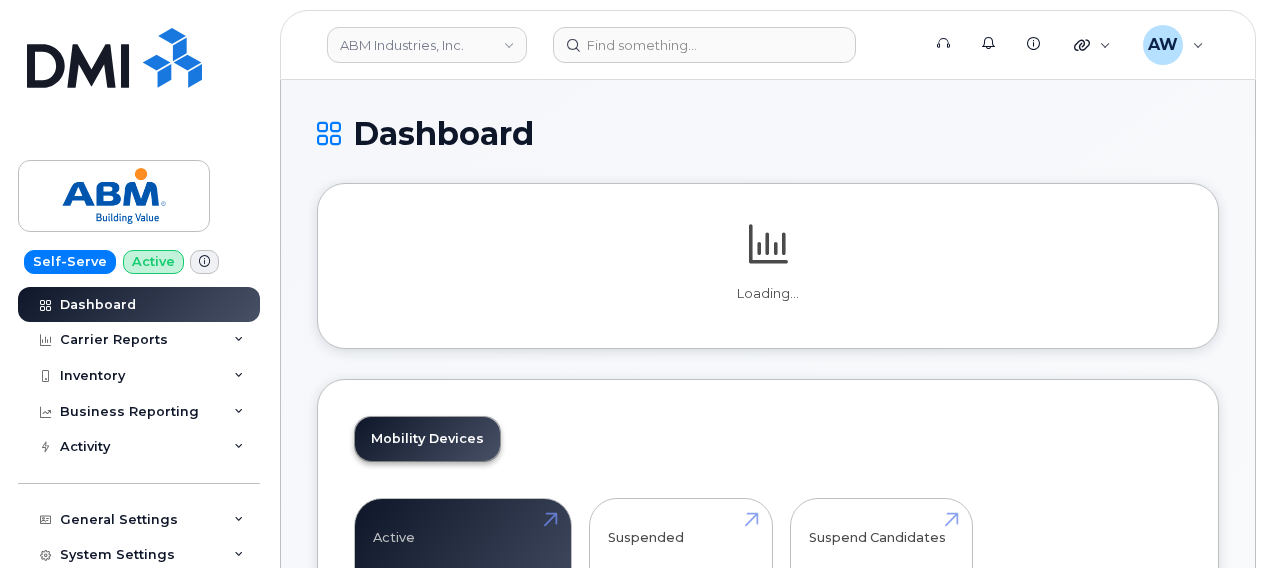 scroll, scrollTop: 0, scrollLeft: 0, axis: both 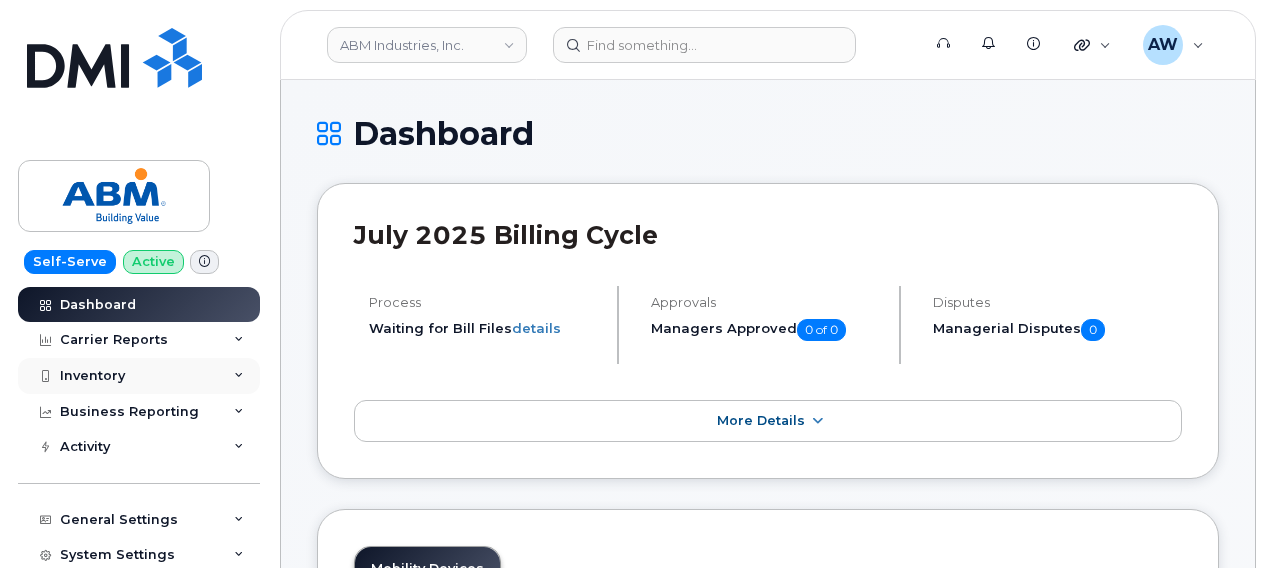 click on "Inventory" at bounding box center [139, 376] 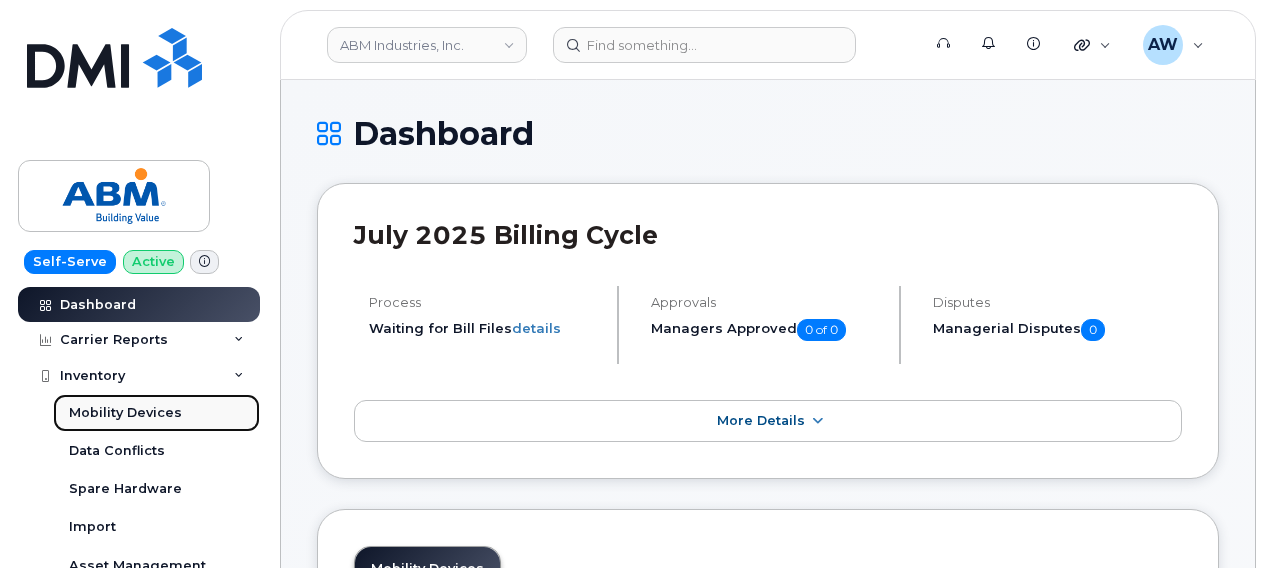 click on "Mobility Devices" at bounding box center (156, 413) 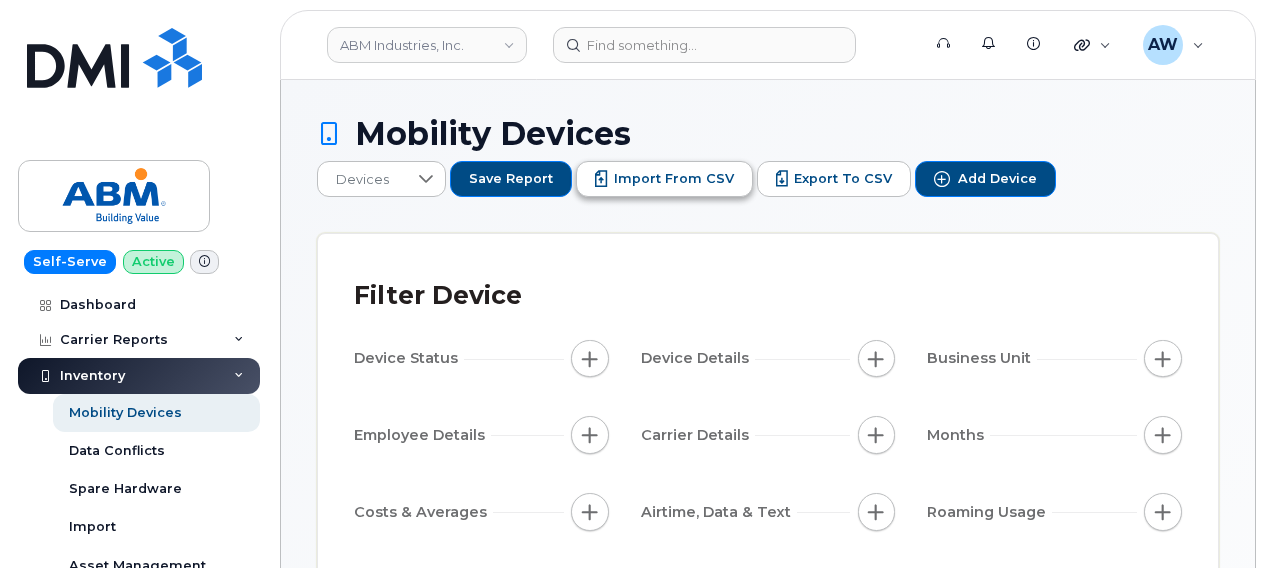 click on "Import from CSV" 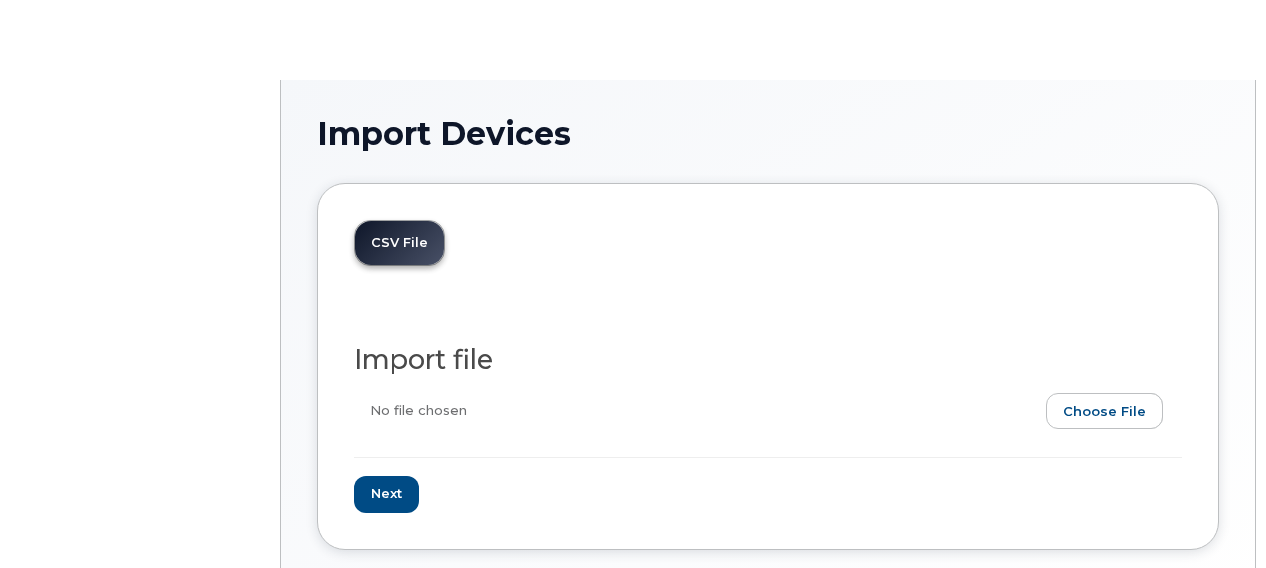 scroll, scrollTop: 0, scrollLeft: 0, axis: both 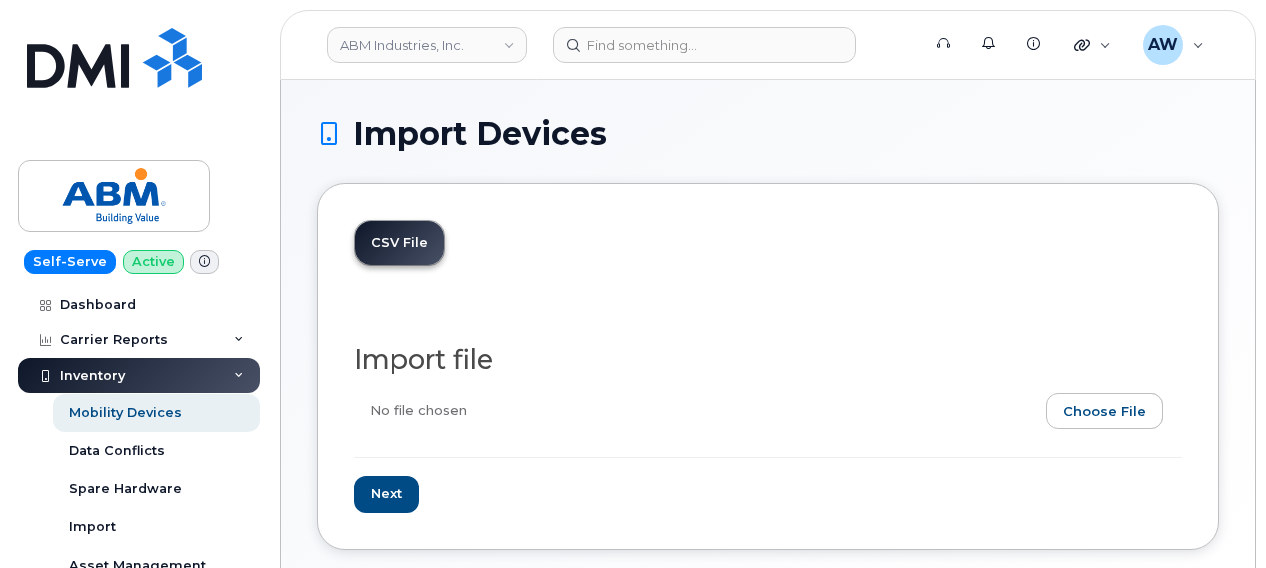 click at bounding box center [760, 416] 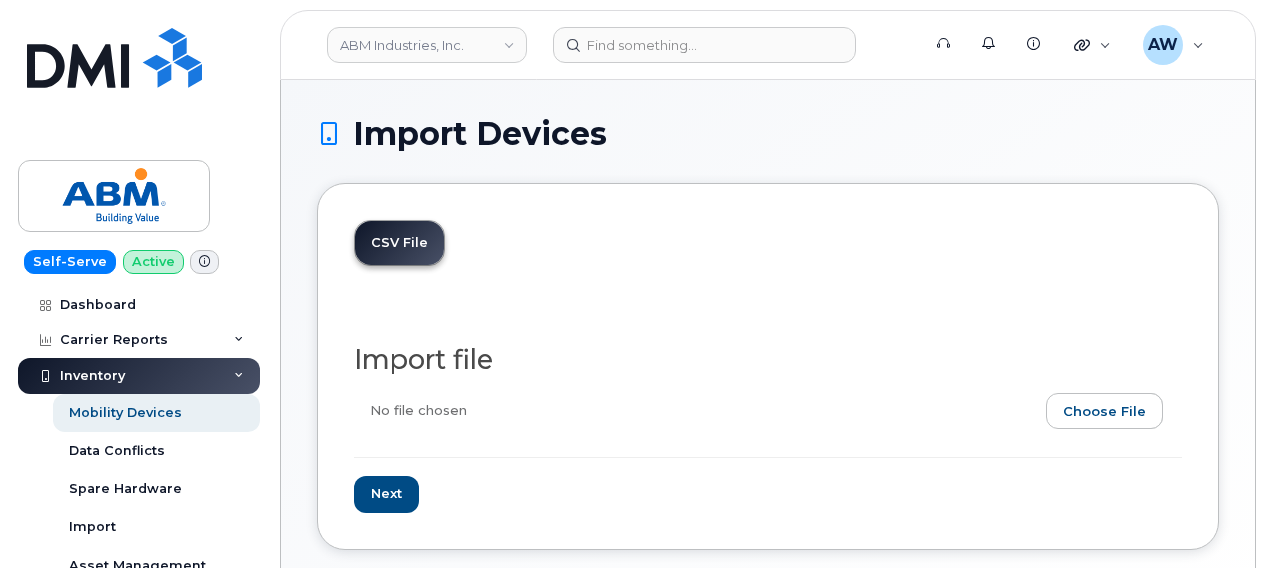type on "C:\fakepath\Number Status Update ABM minus Verizon Cancel.xlsx" 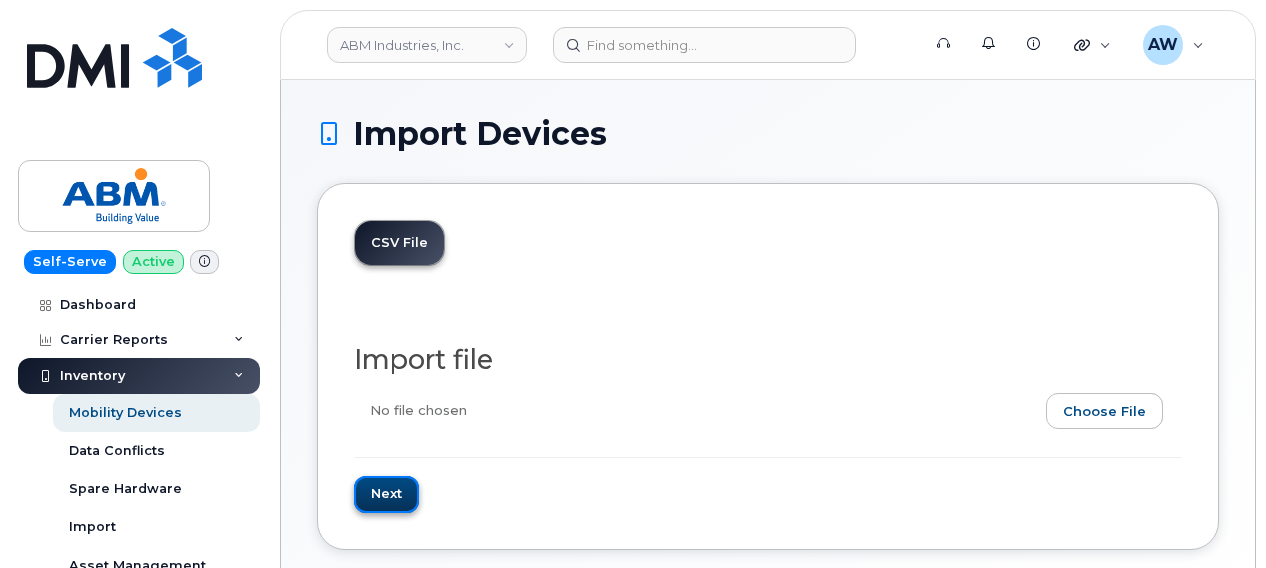 click on "Next" at bounding box center (386, 494) 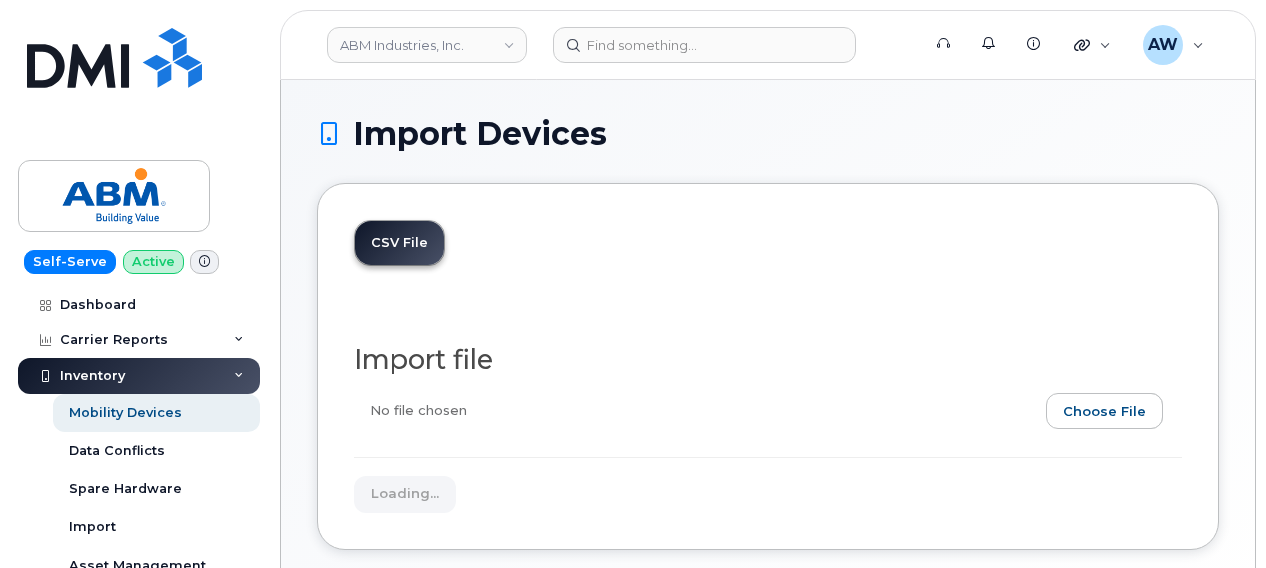 type on "Loading..." 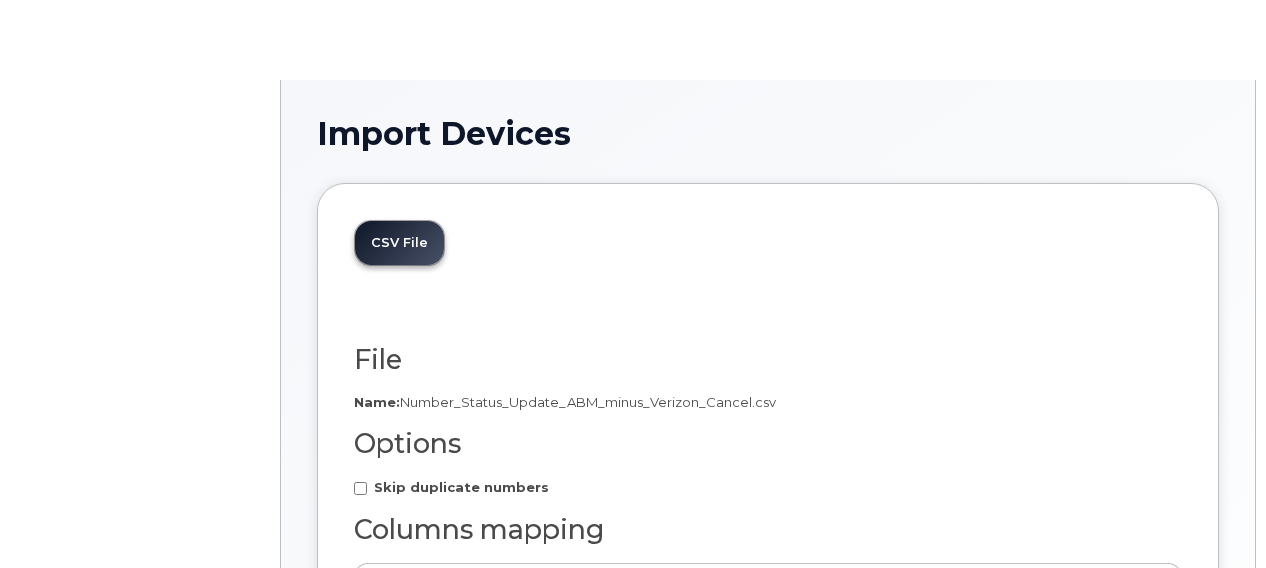 scroll, scrollTop: 0, scrollLeft: 0, axis: both 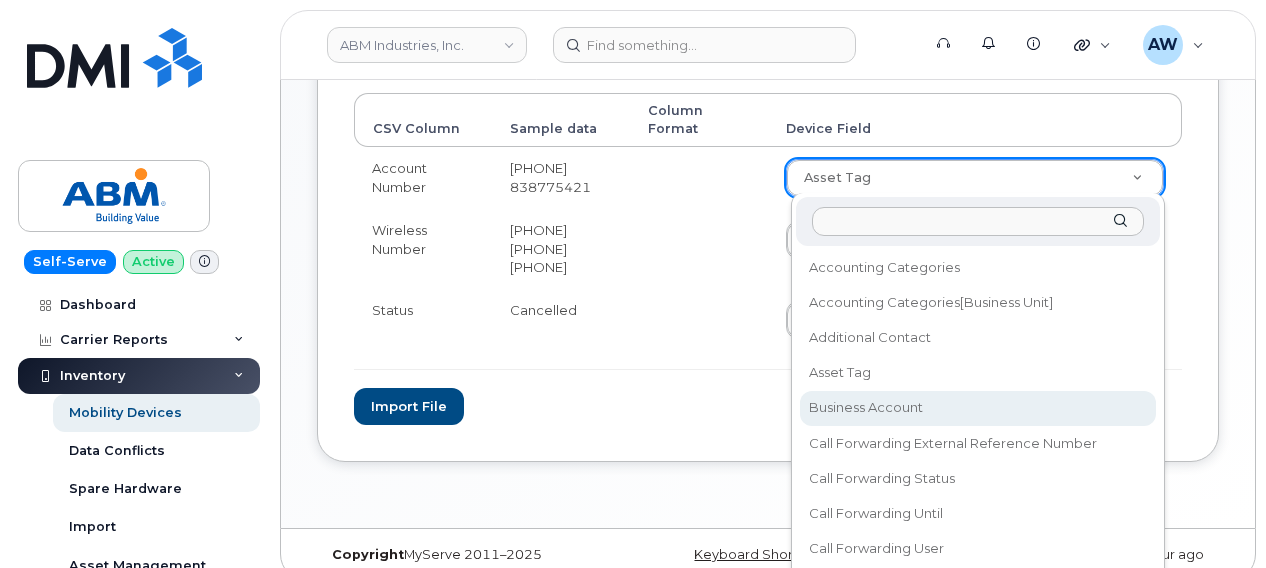 select on "business_account_id" 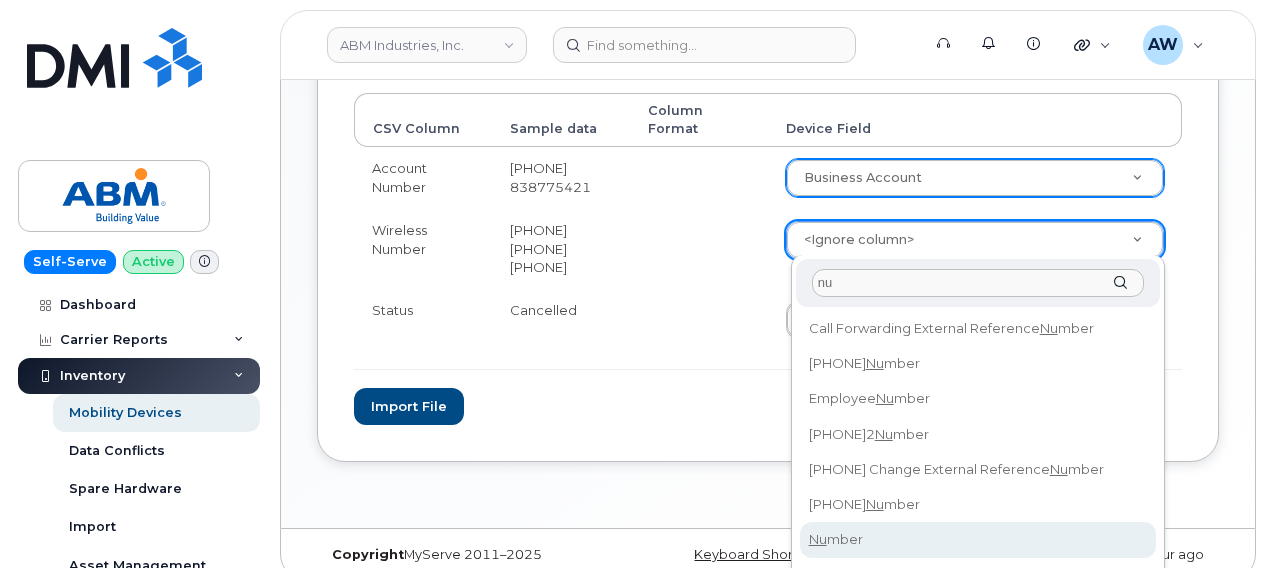 type on "nu" 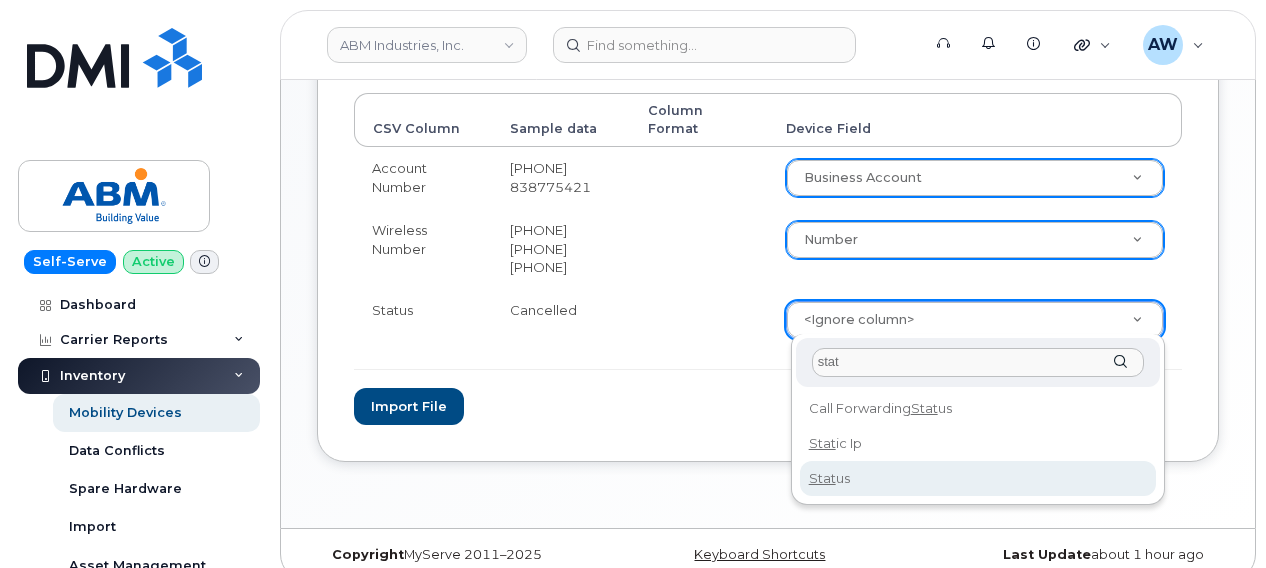 type on "stat" 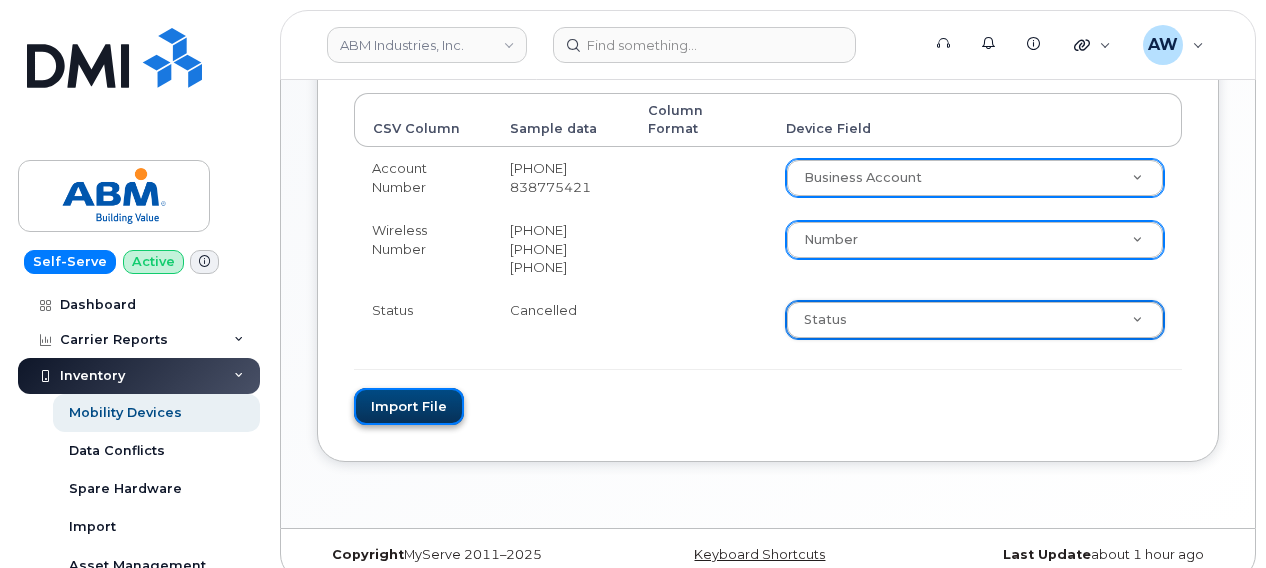 click on "Import file" at bounding box center (409, 406) 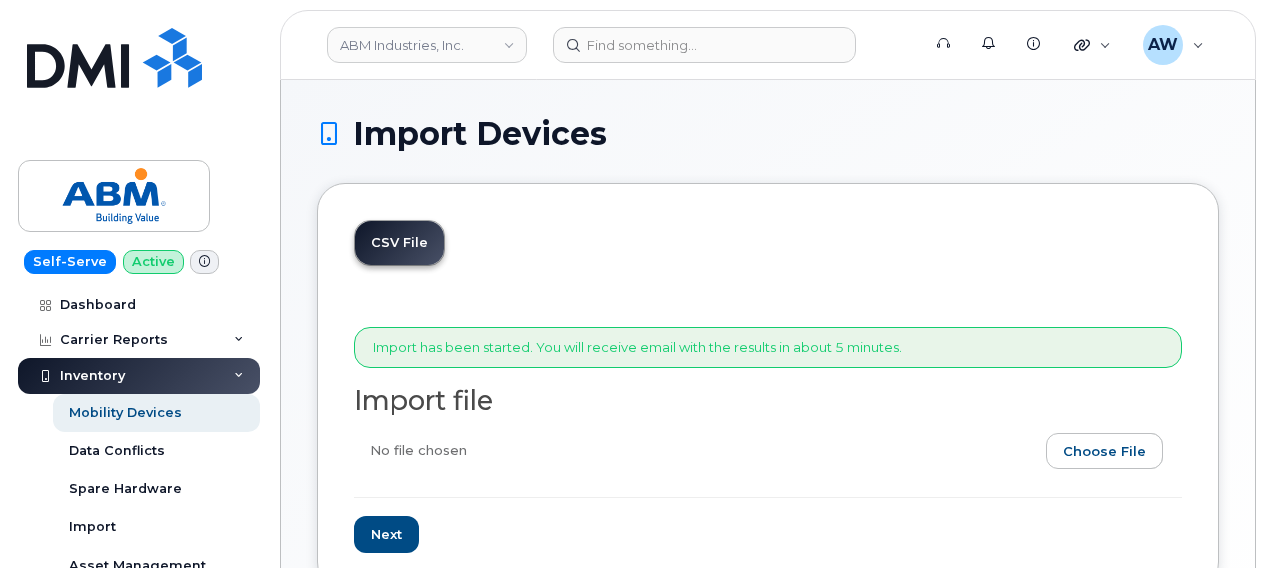 scroll, scrollTop: 0, scrollLeft: 0, axis: both 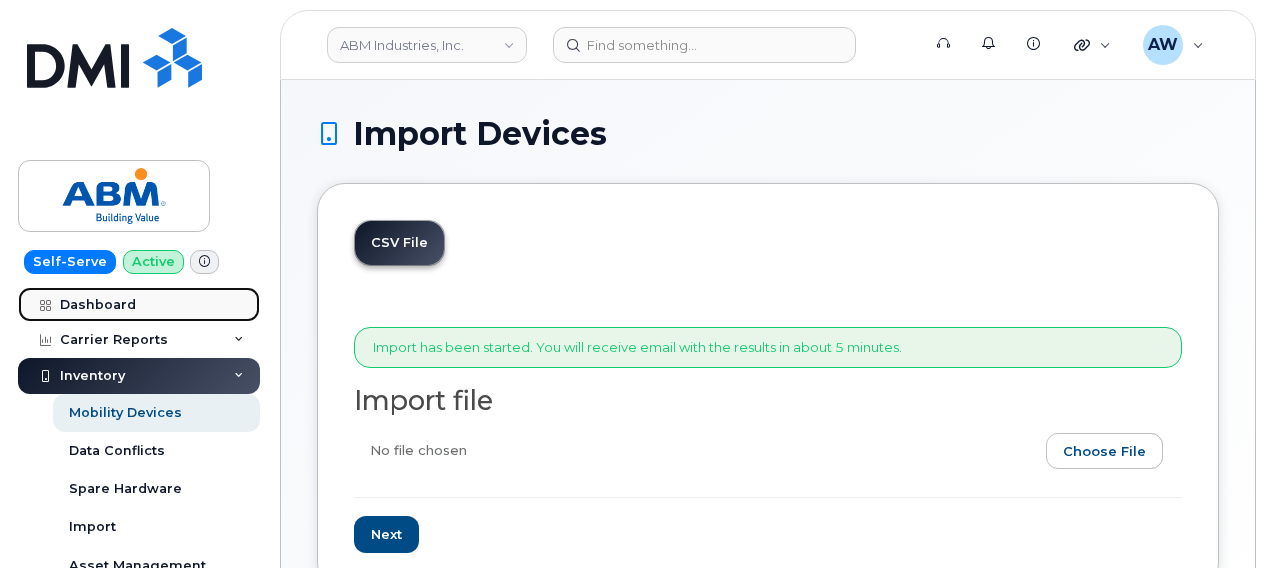 click on "Dashboard" at bounding box center (139, 305) 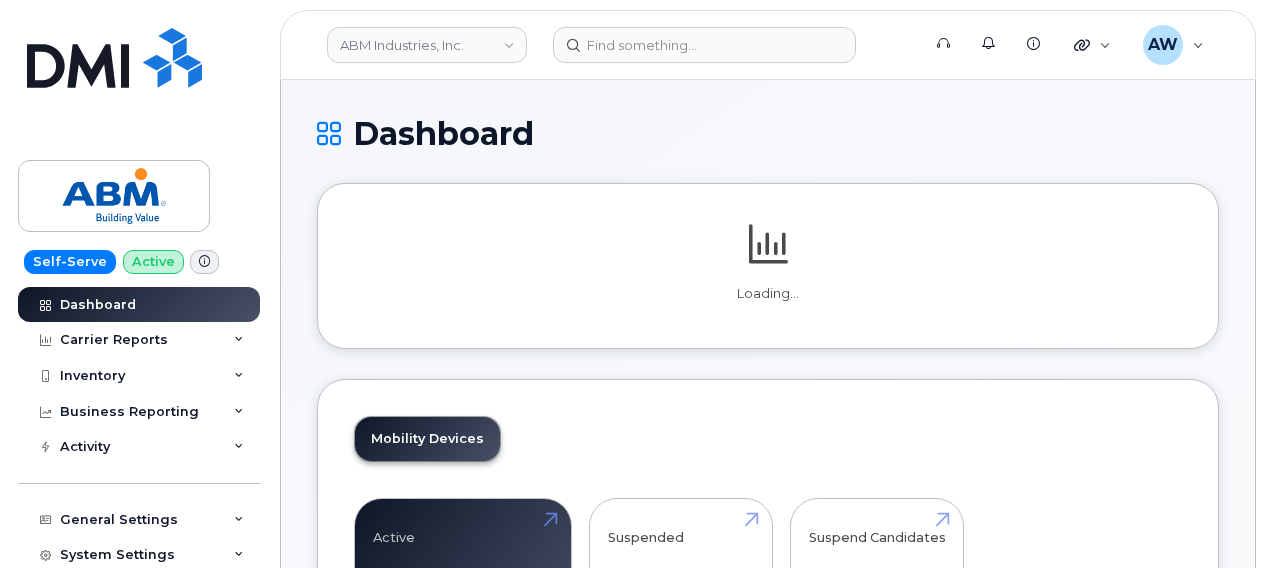 scroll, scrollTop: 0, scrollLeft: 0, axis: both 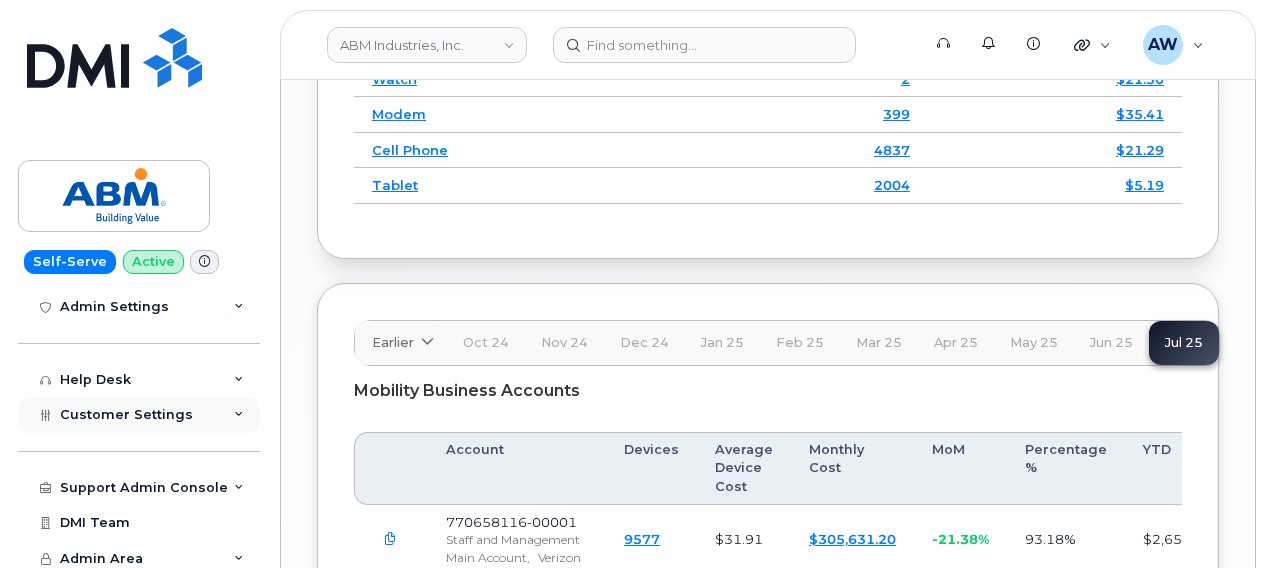 click on "Customer Settings" at bounding box center [126, 414] 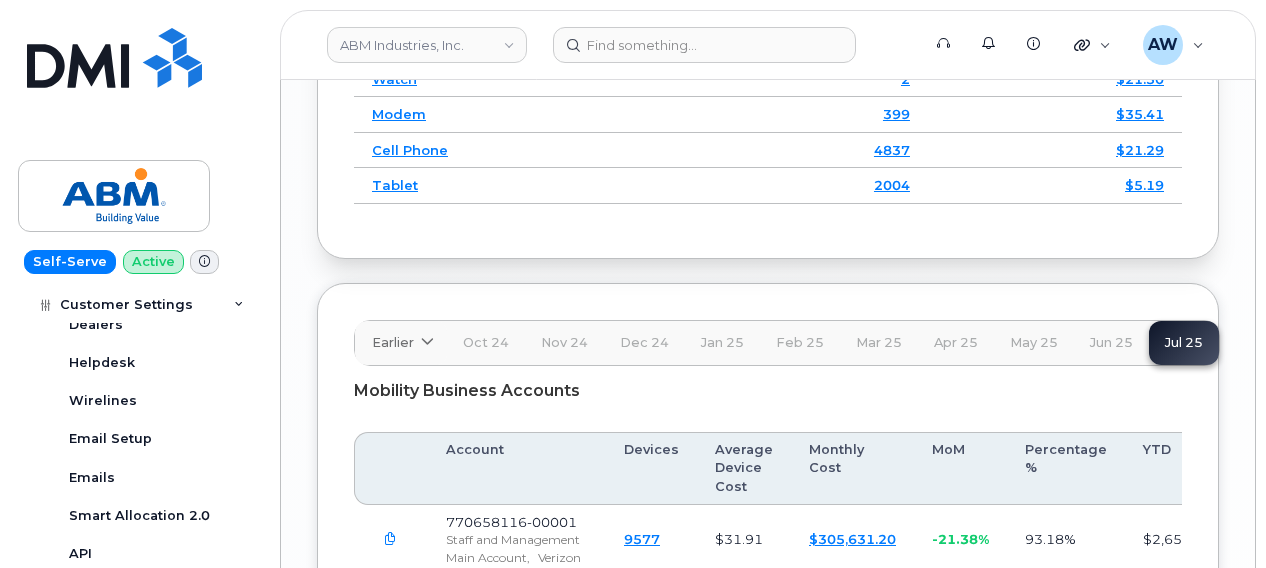 scroll, scrollTop: 542, scrollLeft: 0, axis: vertical 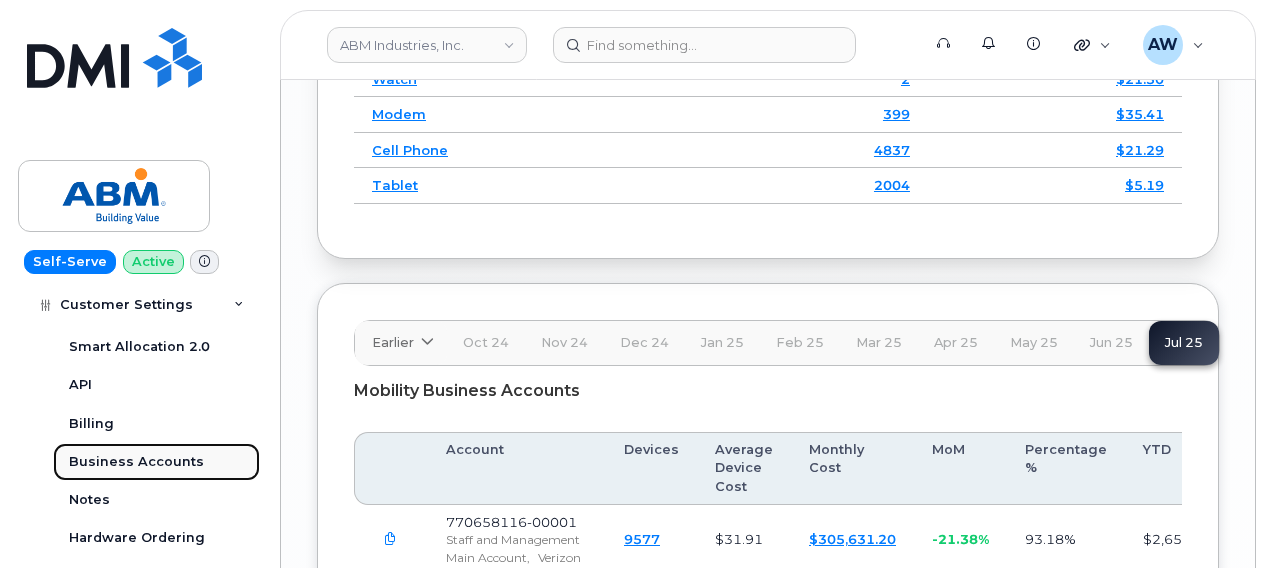 click on "Business Accounts" at bounding box center [136, 462] 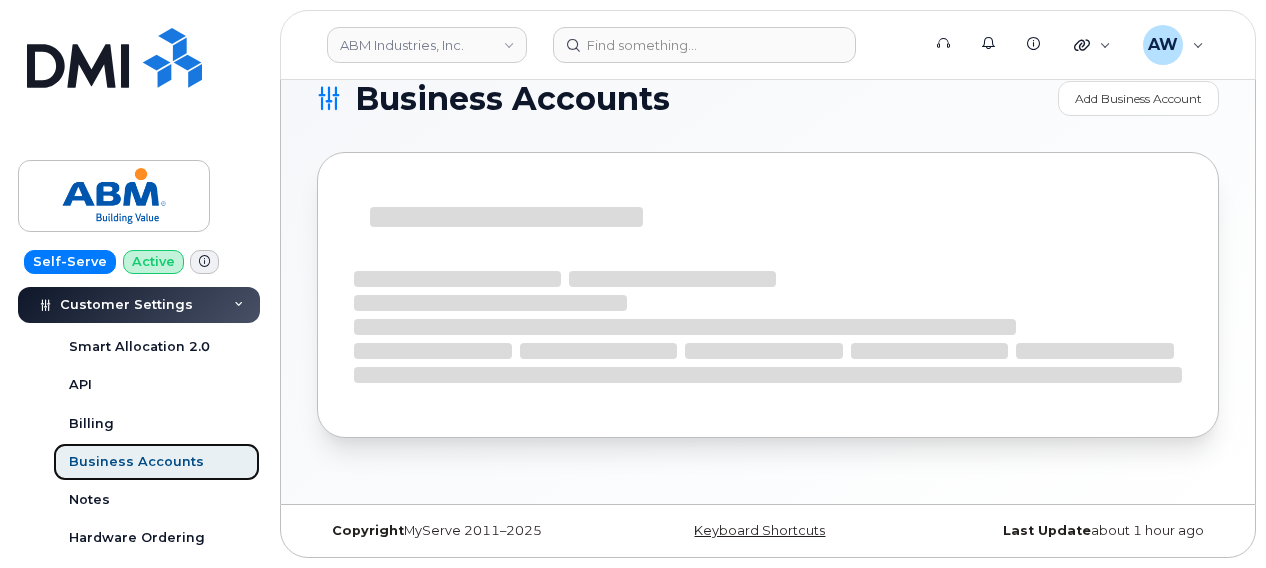 scroll, scrollTop: 0, scrollLeft: 0, axis: both 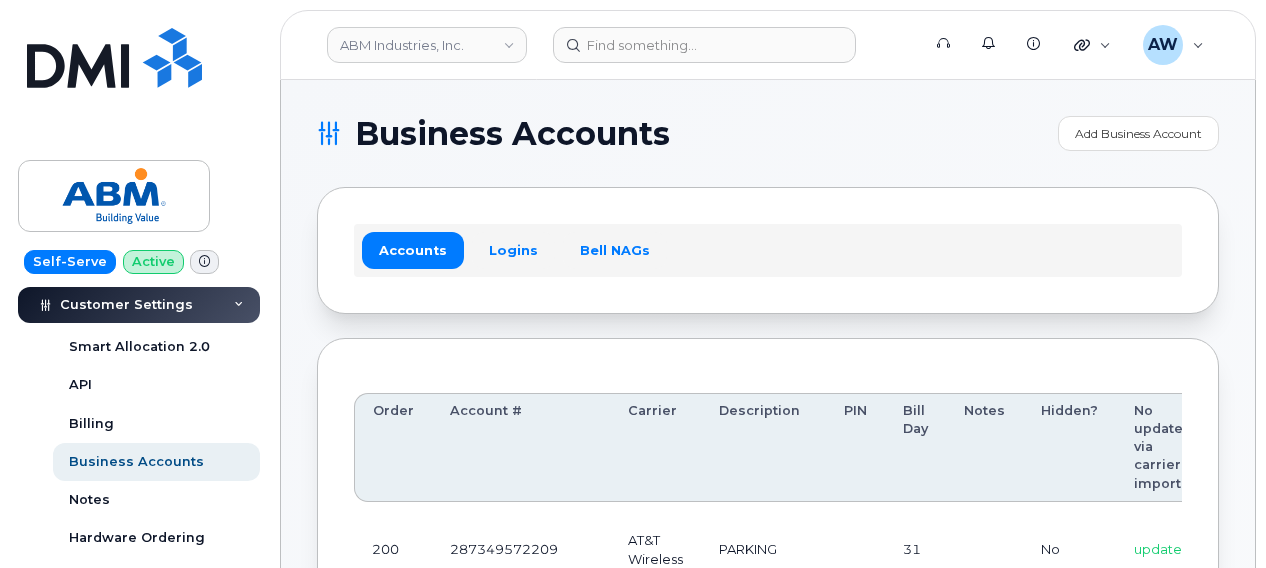 click on "Accounts Logins Bell NAGs" at bounding box center [768, 250] 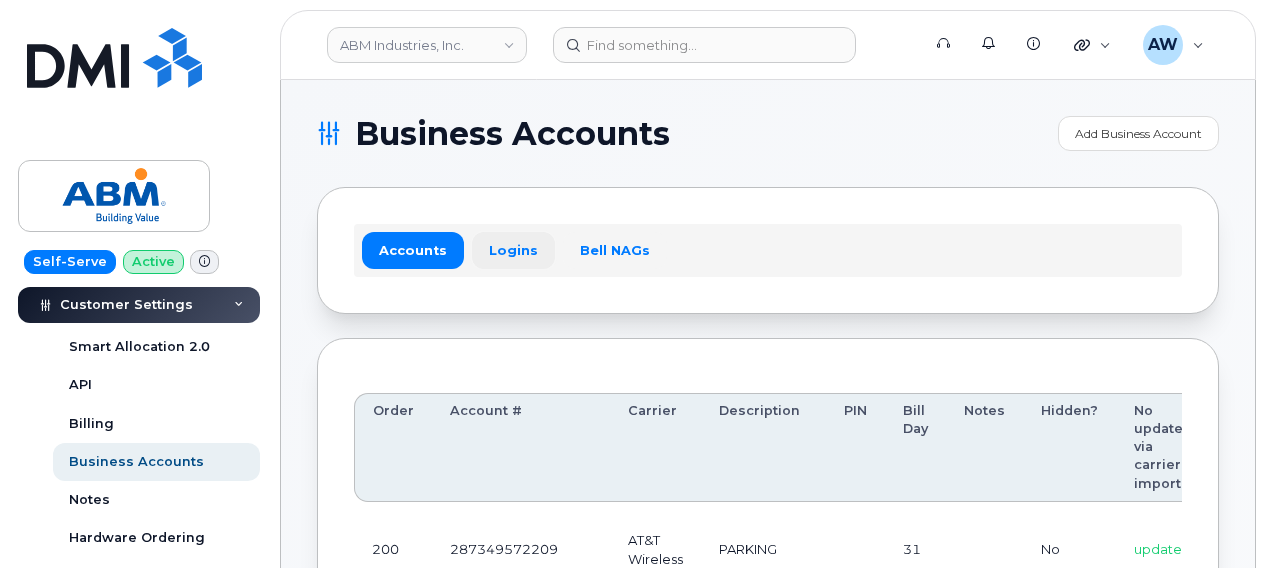click on "Logins" at bounding box center (513, 250) 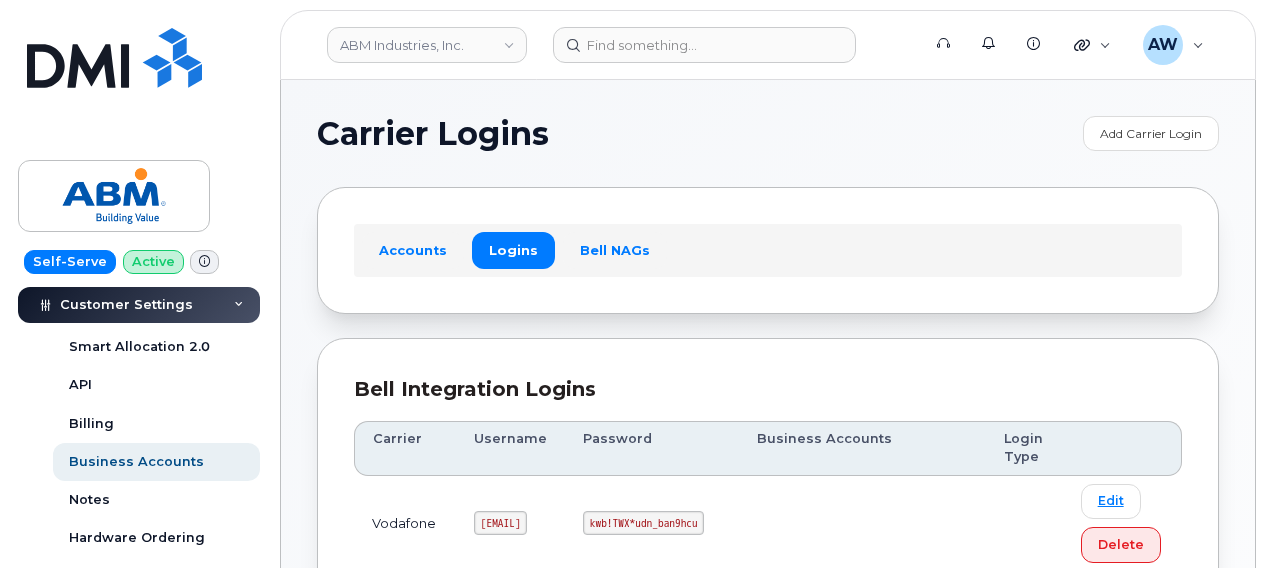 drag, startPoint x: 1264, startPoint y: 132, endPoint x: 1249, endPoint y: 200, distance: 69.63476 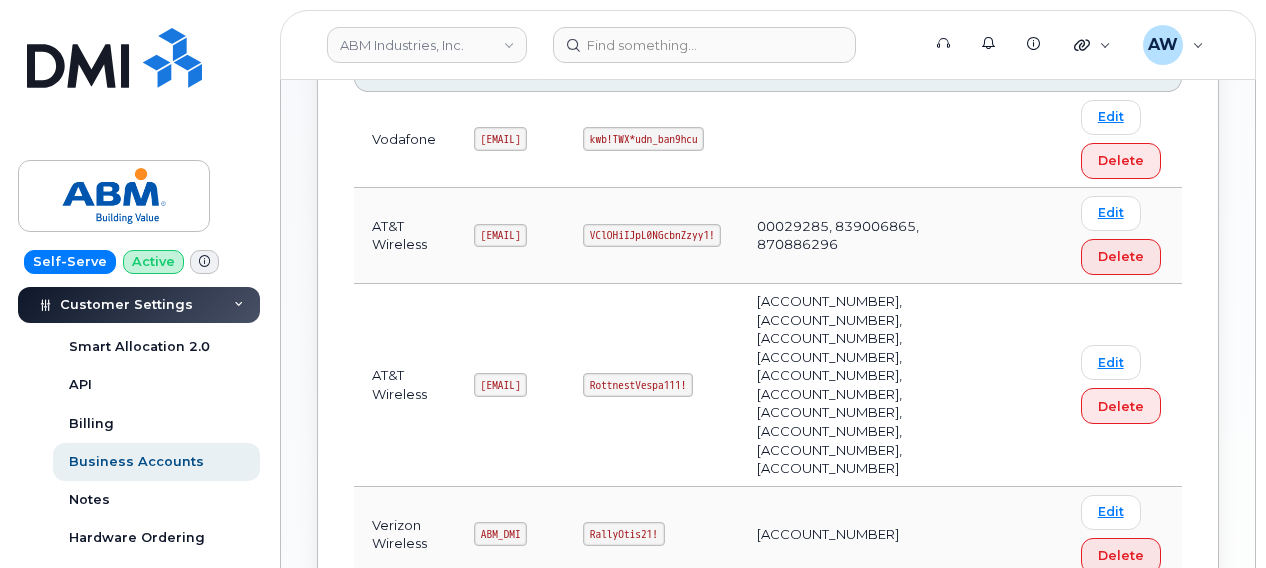 scroll, scrollTop: 410, scrollLeft: 0, axis: vertical 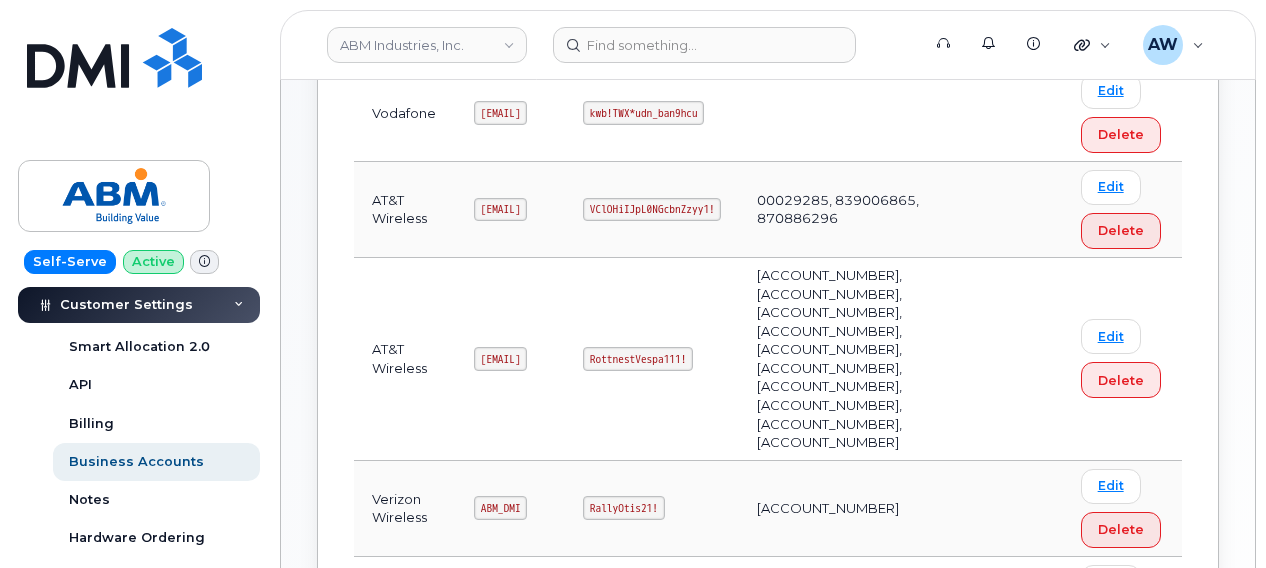 click on "[EMAIL]" at bounding box center (500, 359) 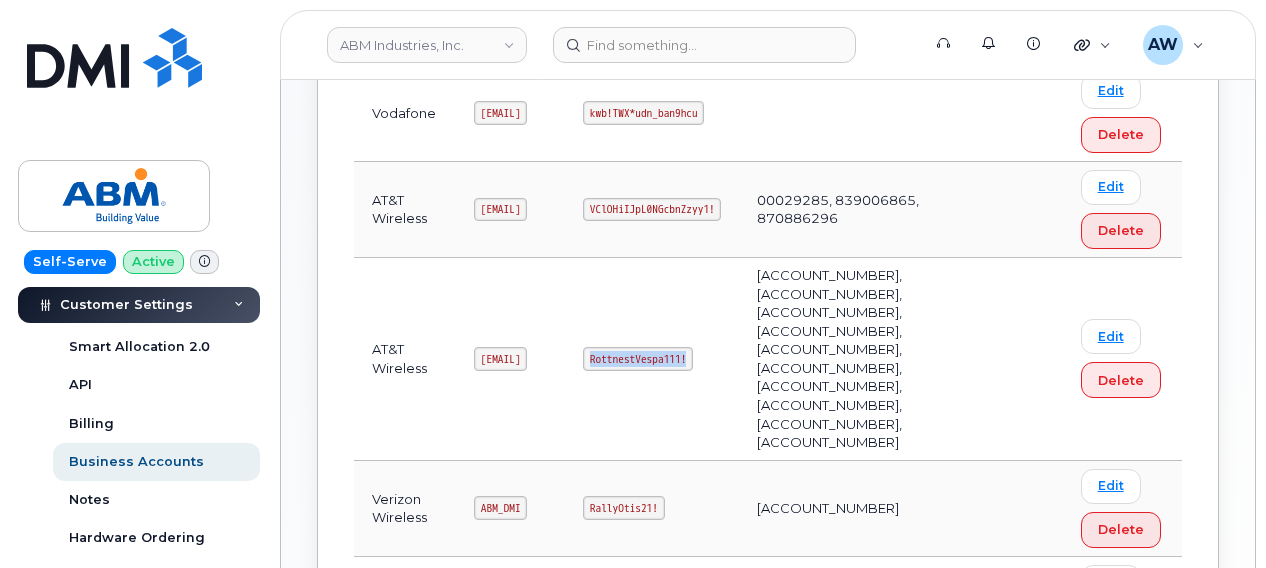 drag, startPoint x: 647, startPoint y: 353, endPoint x: 751, endPoint y: 352, distance: 104.00481 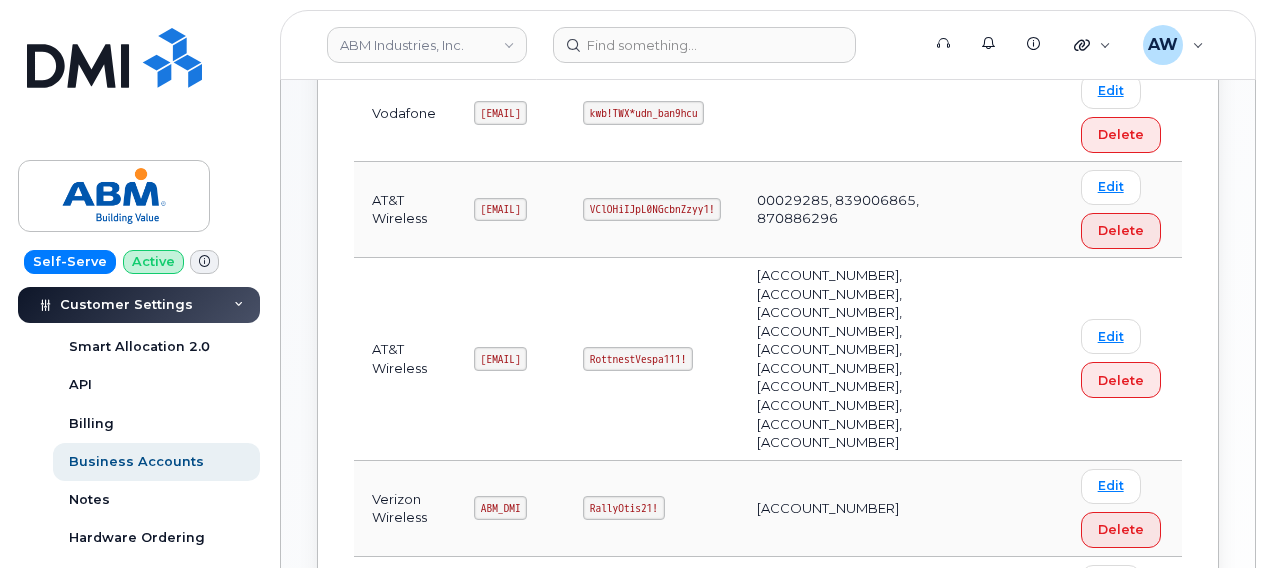 click at bounding box center (239, 305) 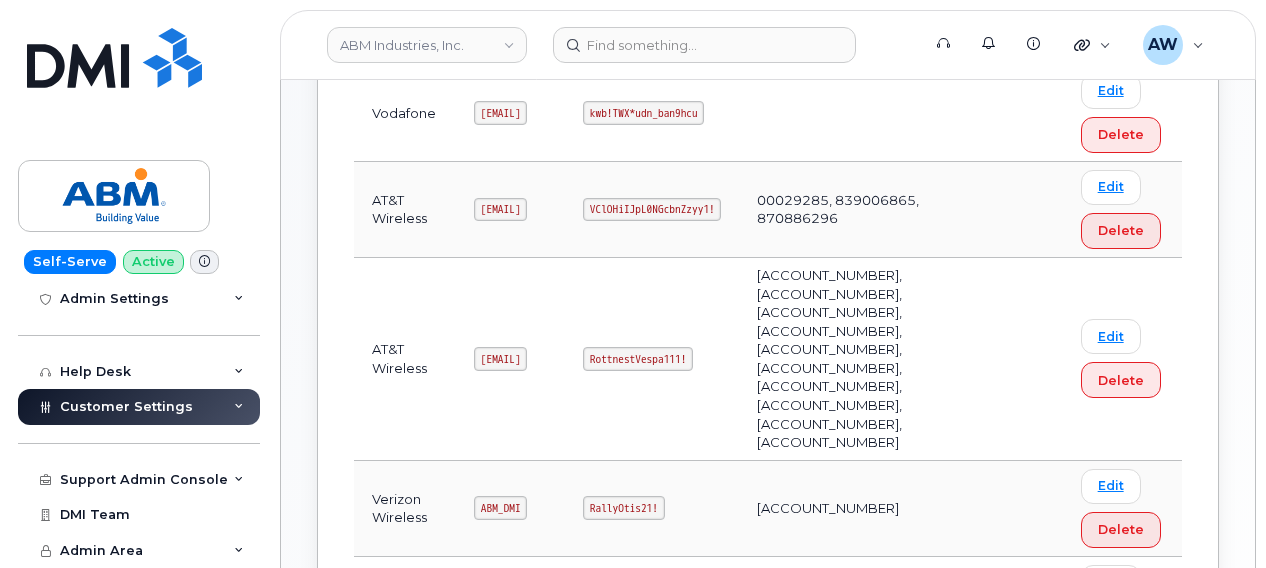 scroll, scrollTop: 292, scrollLeft: 0, axis: vertical 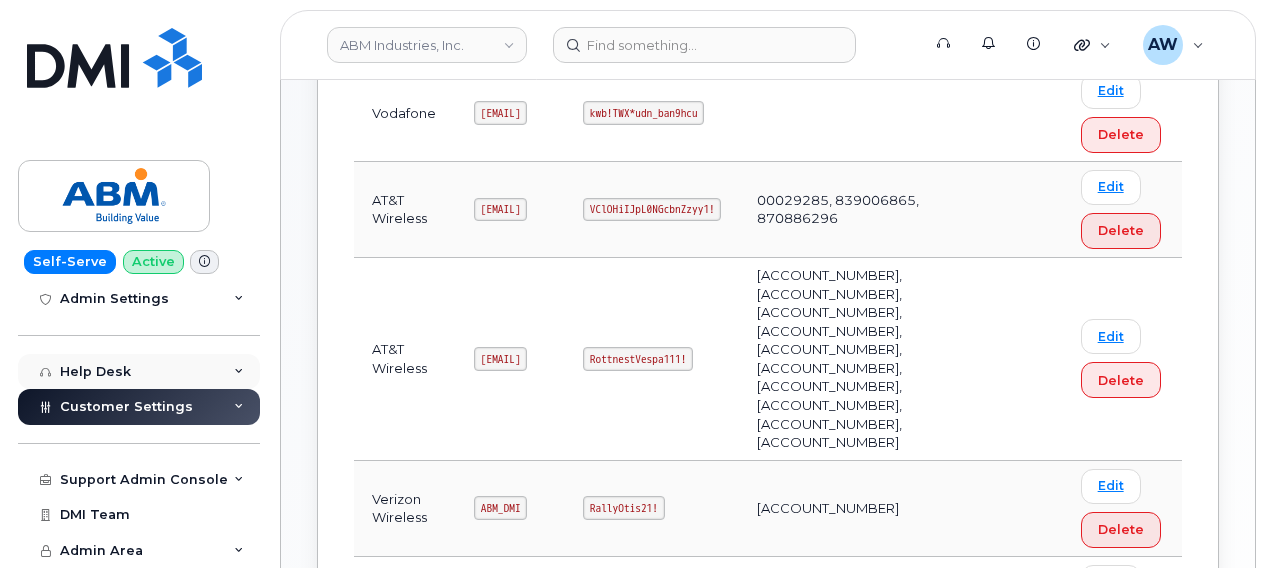 click on "Help Desk" at bounding box center (139, 372) 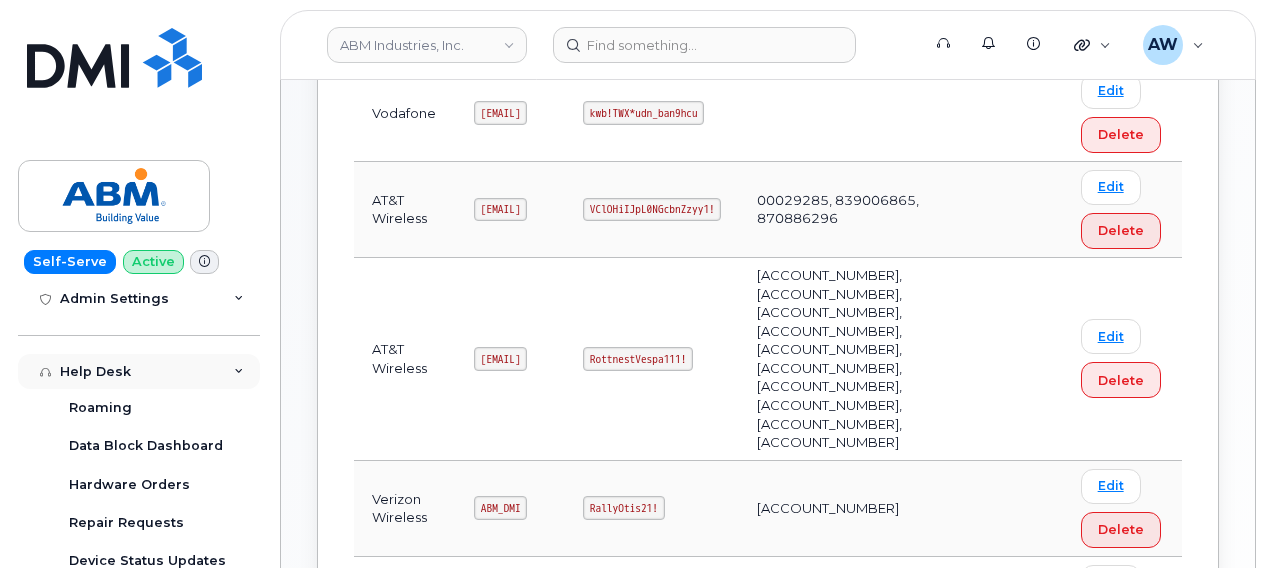 scroll, scrollTop: 636, scrollLeft: 0, axis: vertical 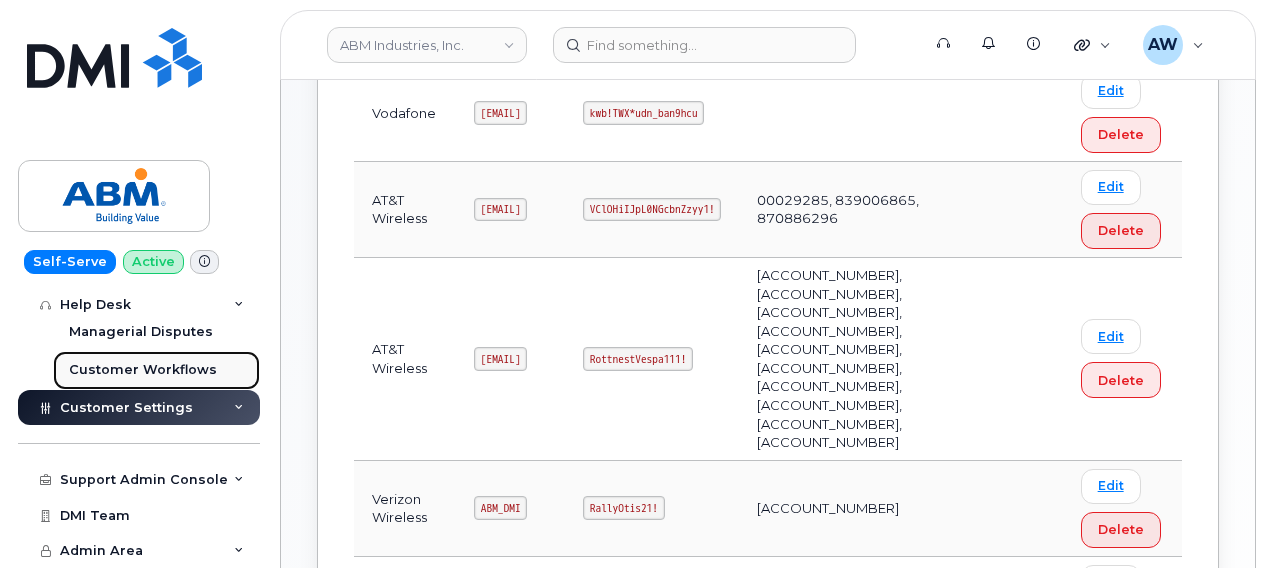 click on "Customer Workflows" at bounding box center (143, 370) 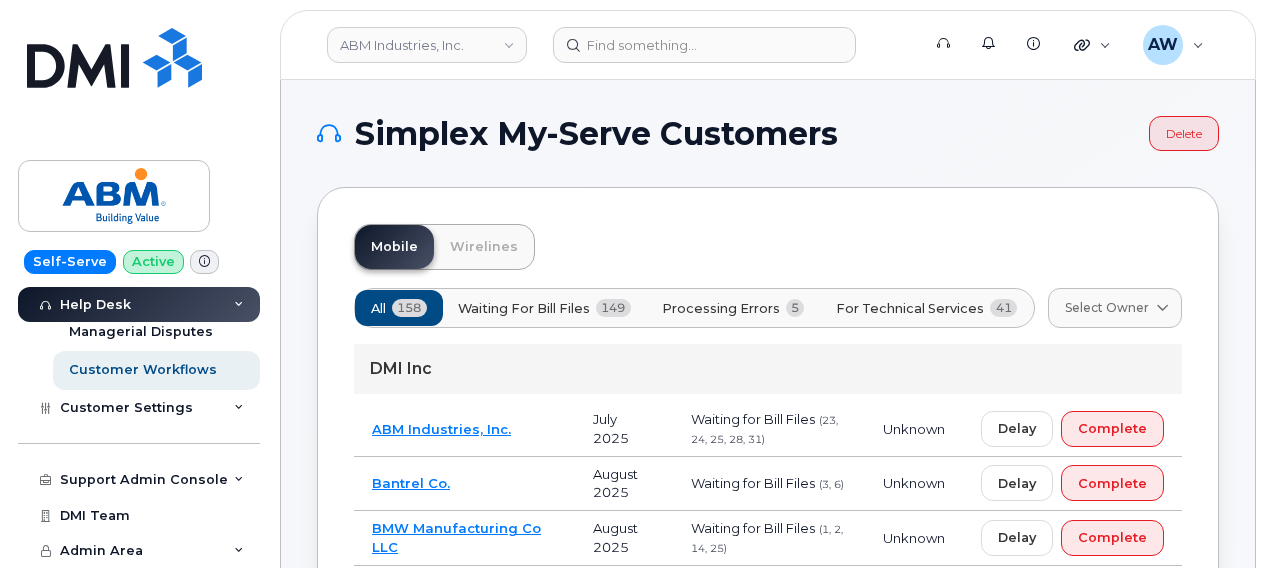 click on "For Technical Services" at bounding box center [910, 308] 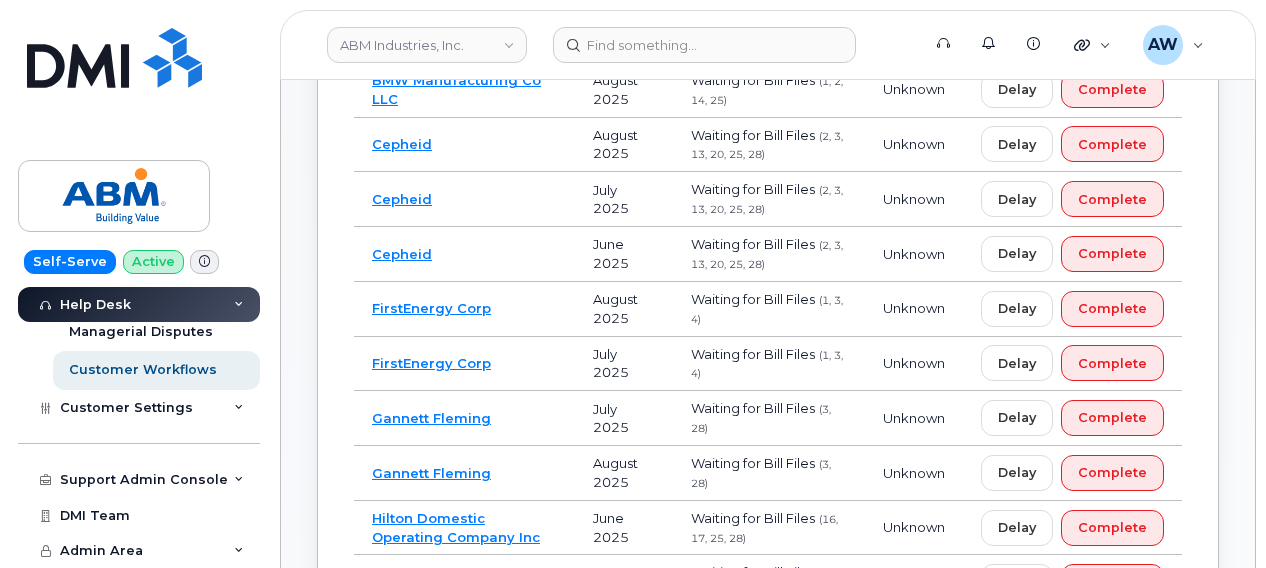 scroll, scrollTop: 412, scrollLeft: 0, axis: vertical 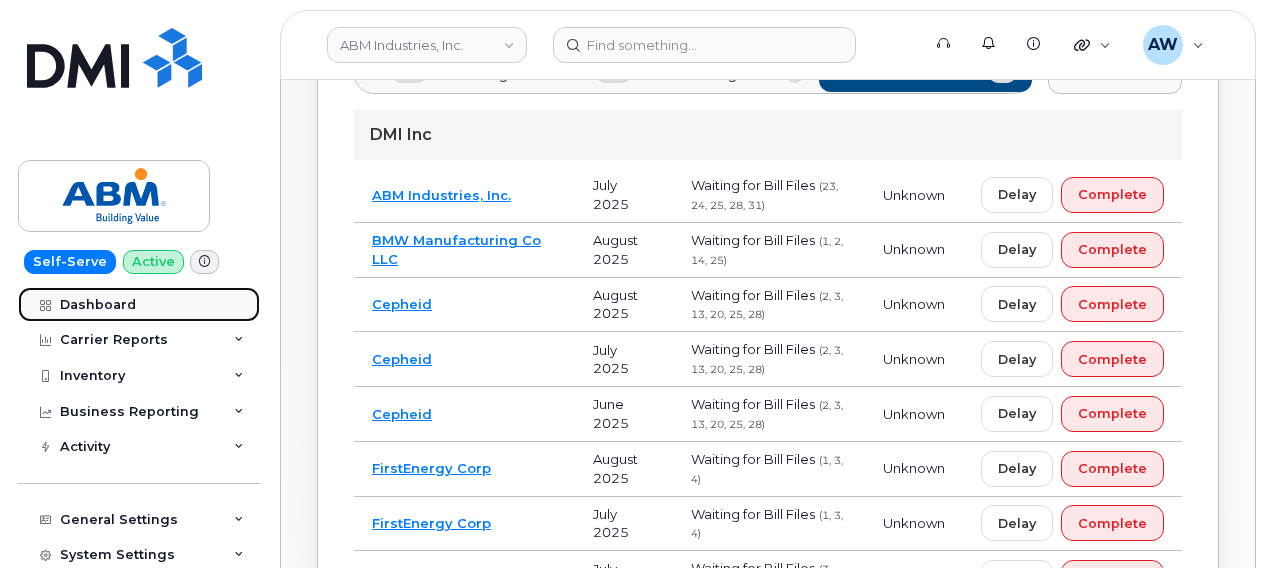 click on "Dashboard" at bounding box center (139, 305) 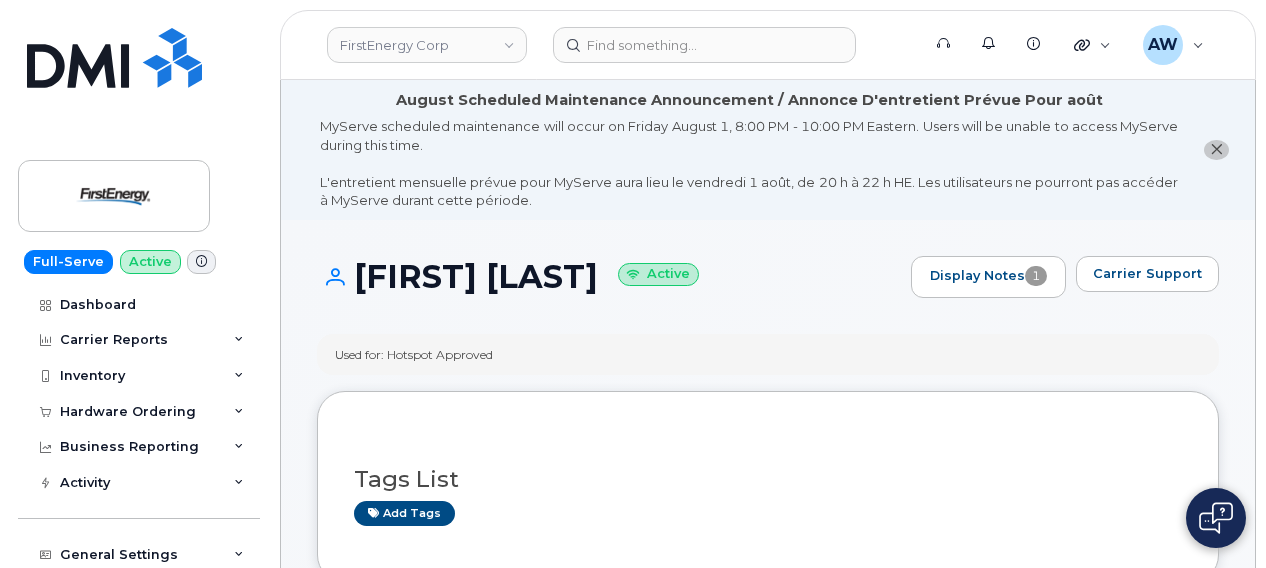 scroll, scrollTop: 300, scrollLeft: 0, axis: vertical 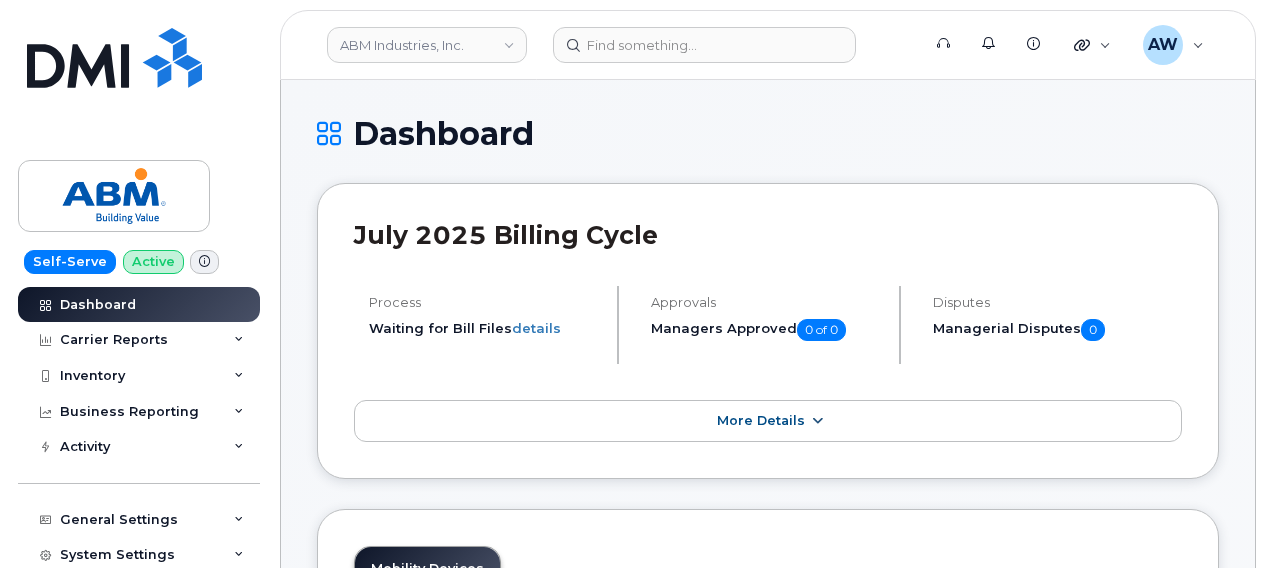 click on "More Details" at bounding box center [761, 420] 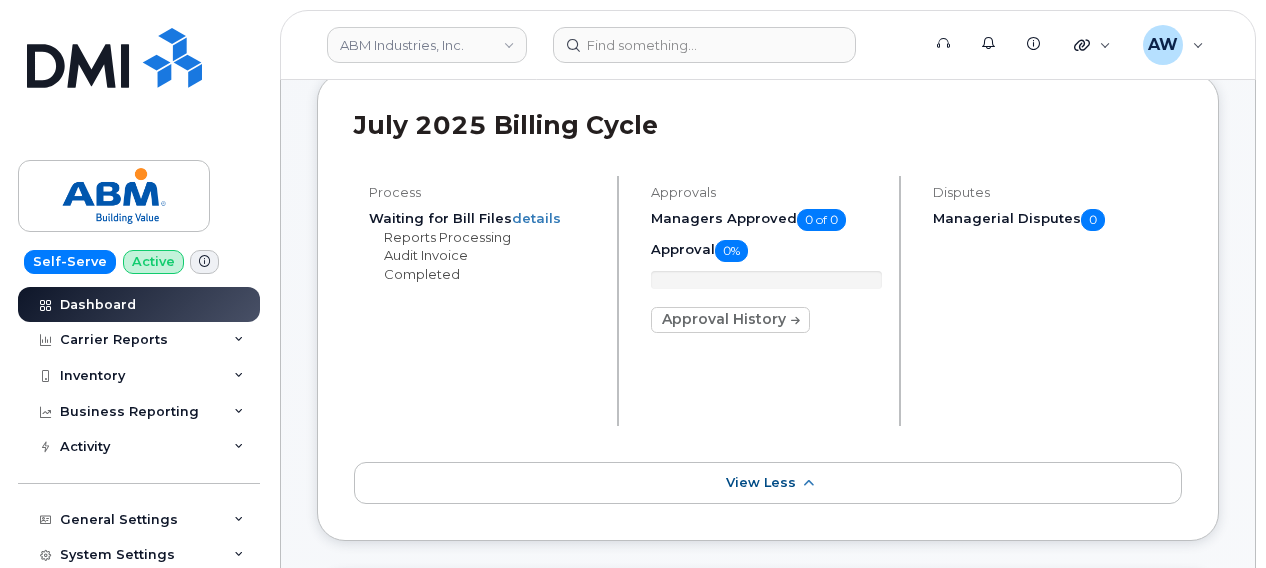 scroll, scrollTop: 116, scrollLeft: 0, axis: vertical 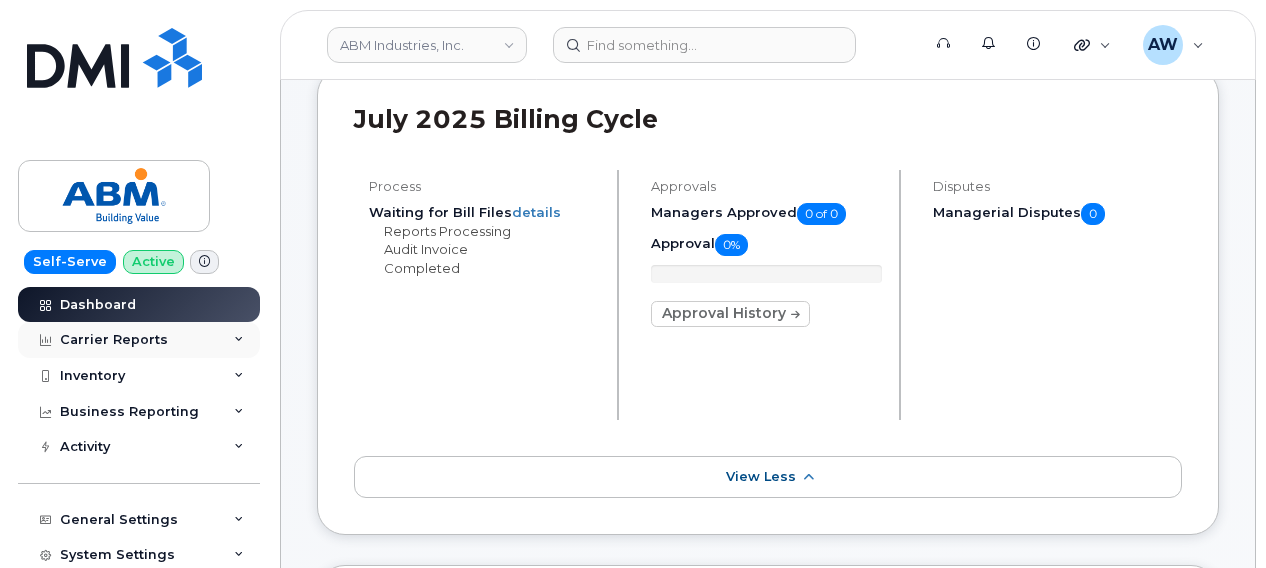 click on "Carrier Reports" at bounding box center [139, 340] 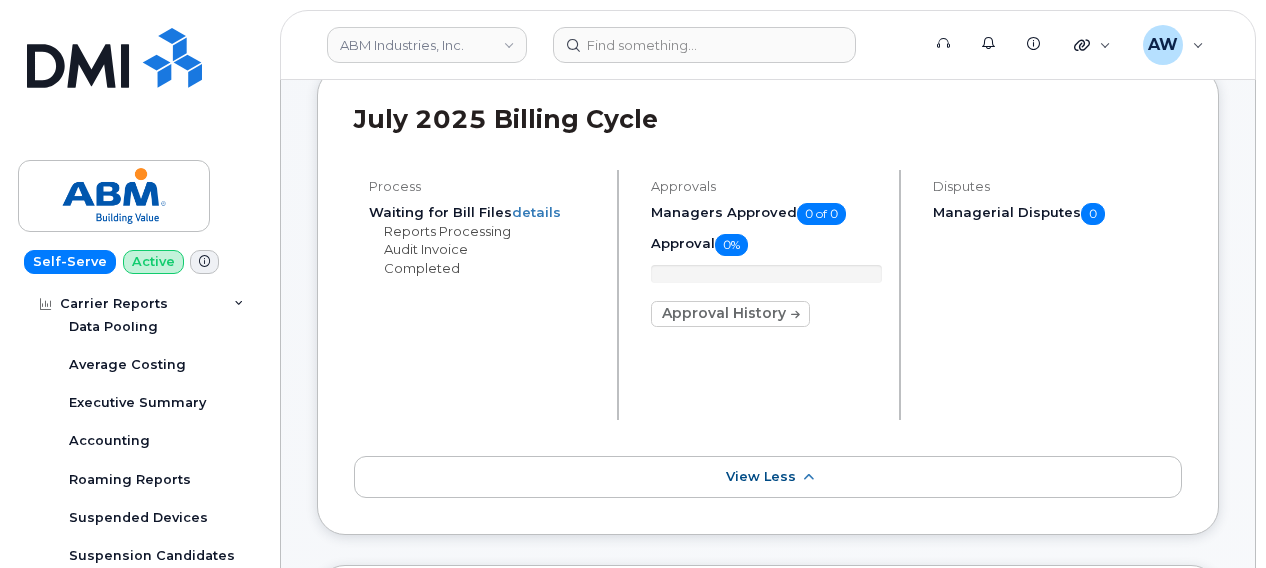 scroll, scrollTop: 148, scrollLeft: 0, axis: vertical 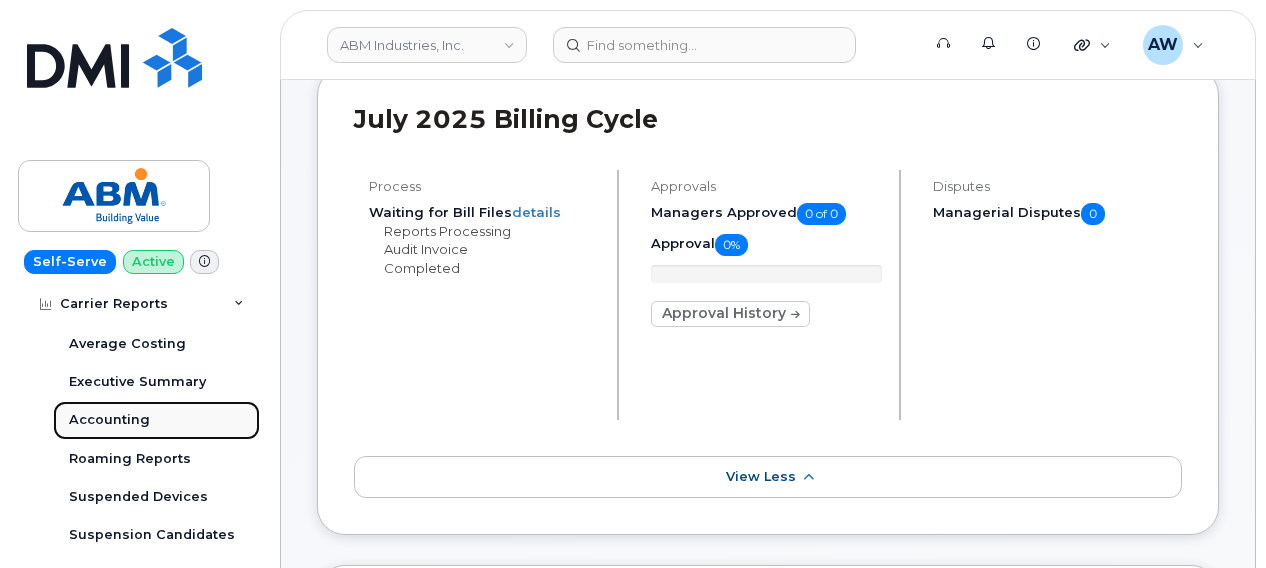 click on "Accounting" at bounding box center (156, 420) 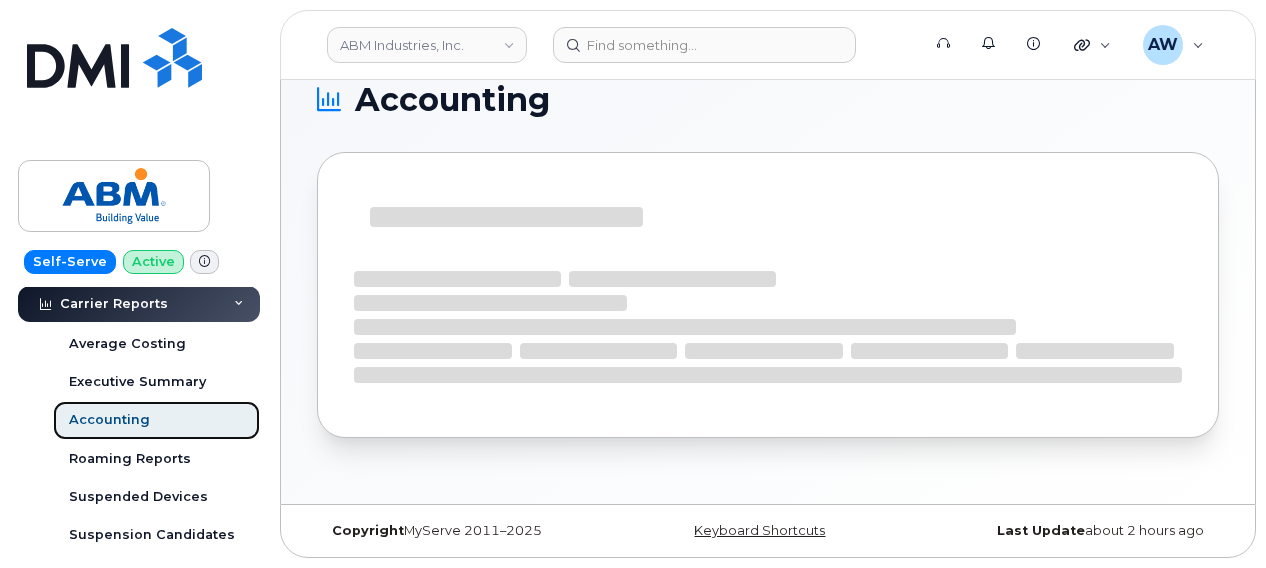 scroll, scrollTop: 0, scrollLeft: 0, axis: both 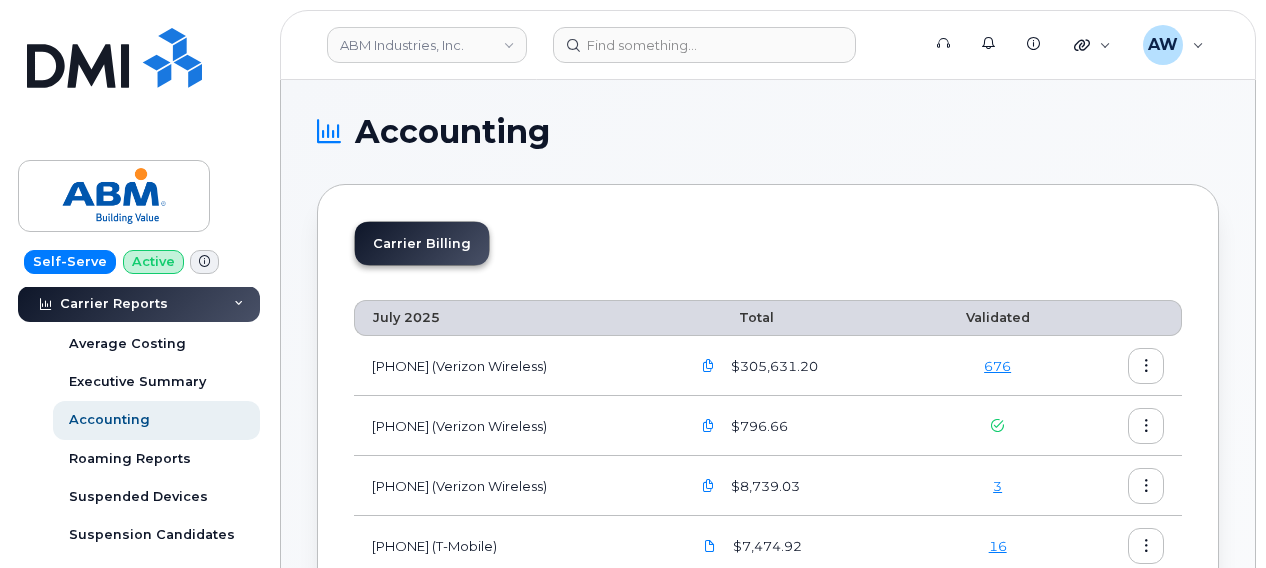 click on "ABM Industries, Inc.   Support   Alerts   Knowledge Base Quicklinks Suspend / Cancel Device Change SIM Card Enable Call Forwarding Reset VM Password Add Roaming Package Request Repair Add Device Transfer Line In AW Alyssa Wagner Super Admin English Français Adjust Account View AT&T Wireless 287349572209 PARKING 287332175361 Staff and Management New Line Account 838775421 Staff and Management 287296986771 Staff and Management 287343301705 Staff and Management PORT Account 287353591661 ParkingPod1 Verizon Wireless 770658116-00001 Staff and Management Main Account 770658116-00015 ABM Industries - COA  770658116-00016 ABM Industries - Parking T-Mobile 789000373 Staff and Management Load more My Account Wireless Admin Wireless Admin (Restricted) Wireless Admin (Read only) Employee Demo  Enter Email  Sign out" at bounding box center [768, 45] 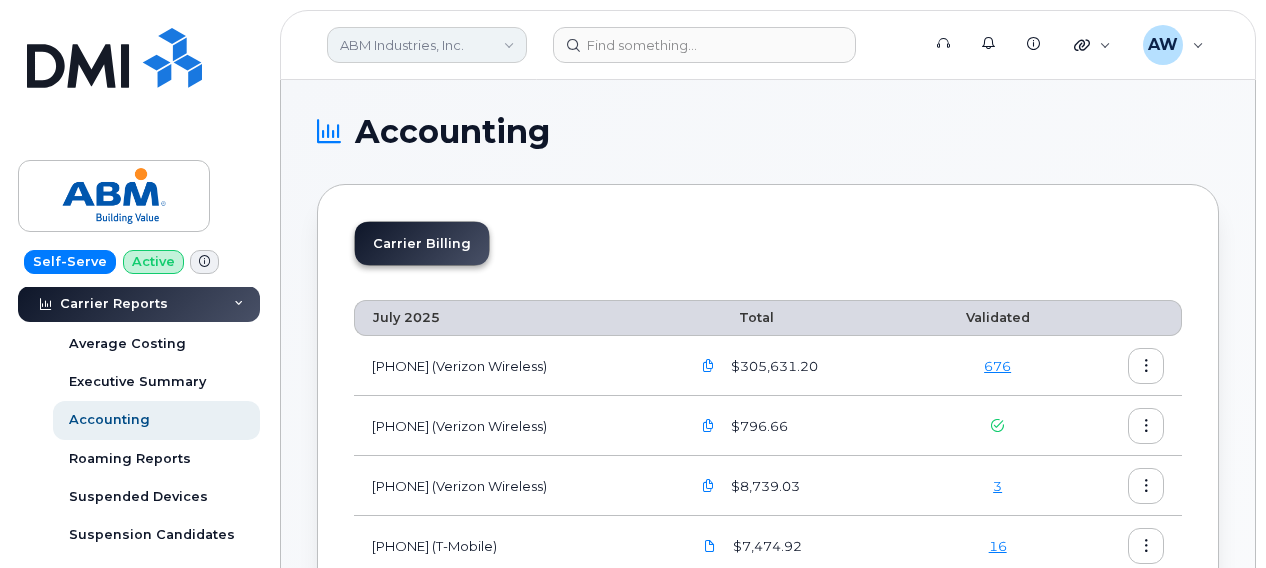 click on "ABM Industries, Inc." at bounding box center [427, 45] 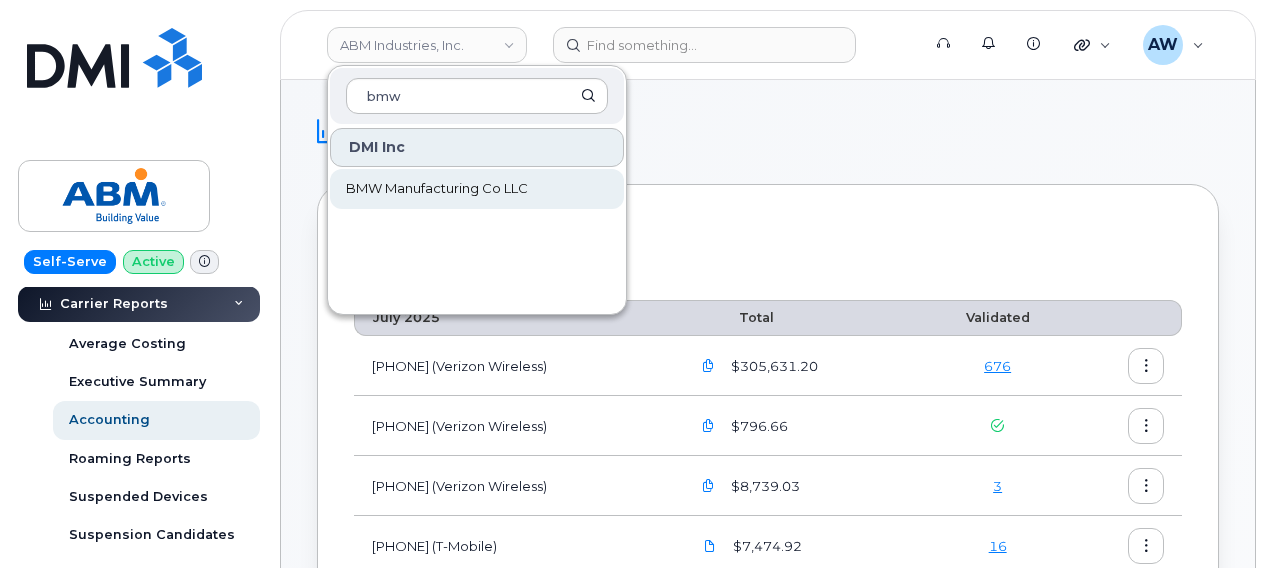 type on "bmw" 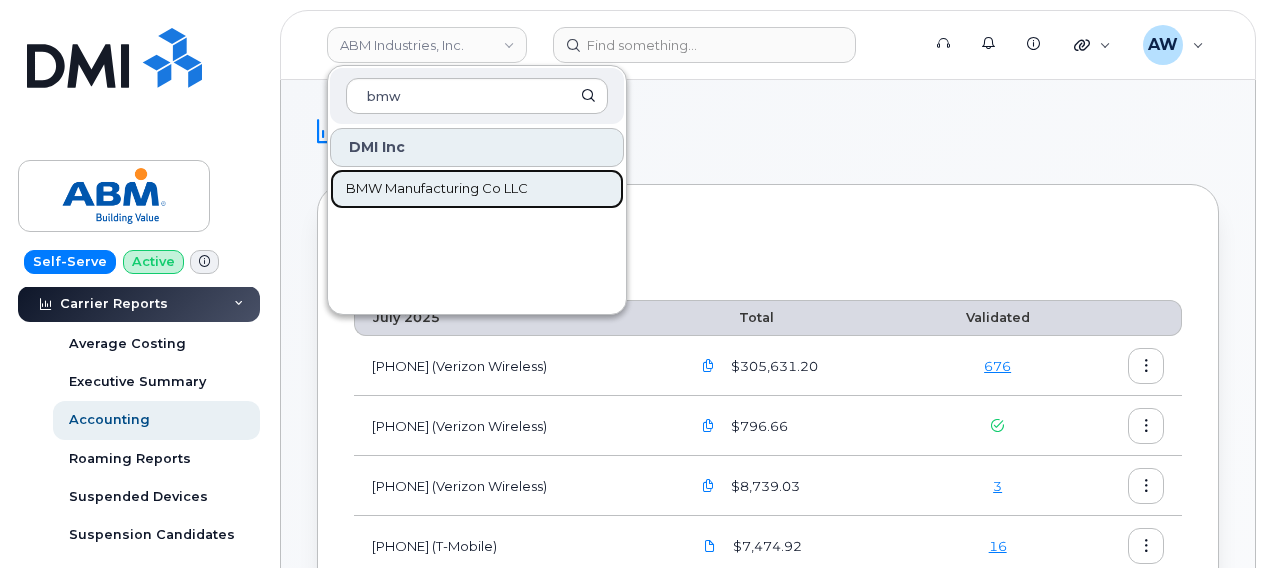 click on "BMW Manufacturing Co LLC" 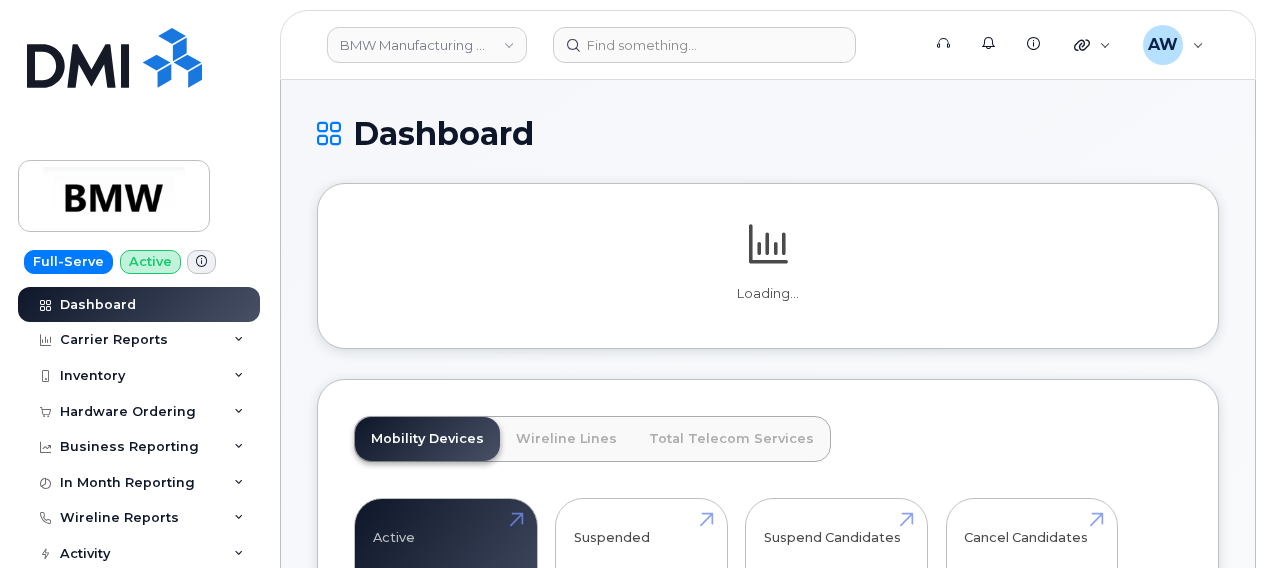 scroll, scrollTop: 0, scrollLeft: 0, axis: both 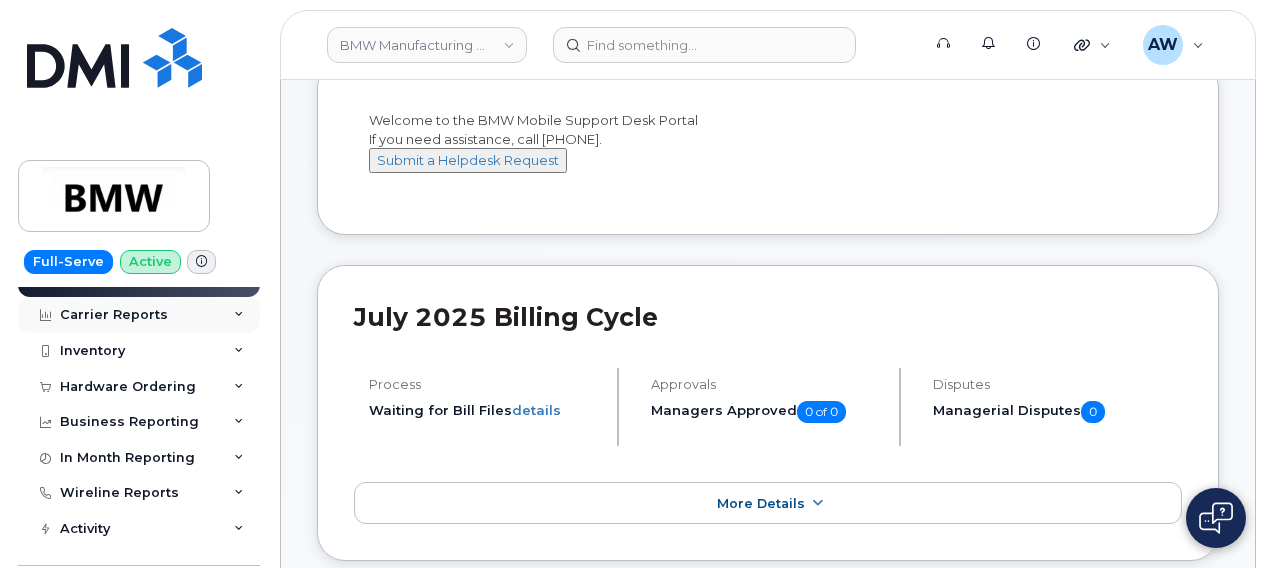 click on "Carrier Reports" at bounding box center [139, 315] 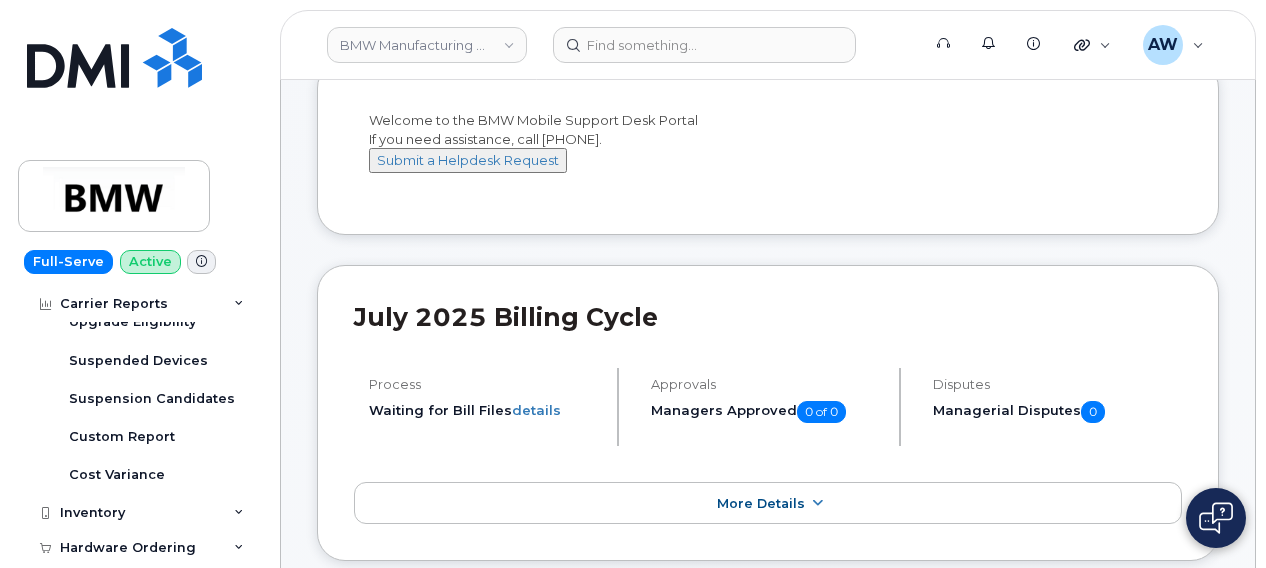 scroll, scrollTop: 356, scrollLeft: 0, axis: vertical 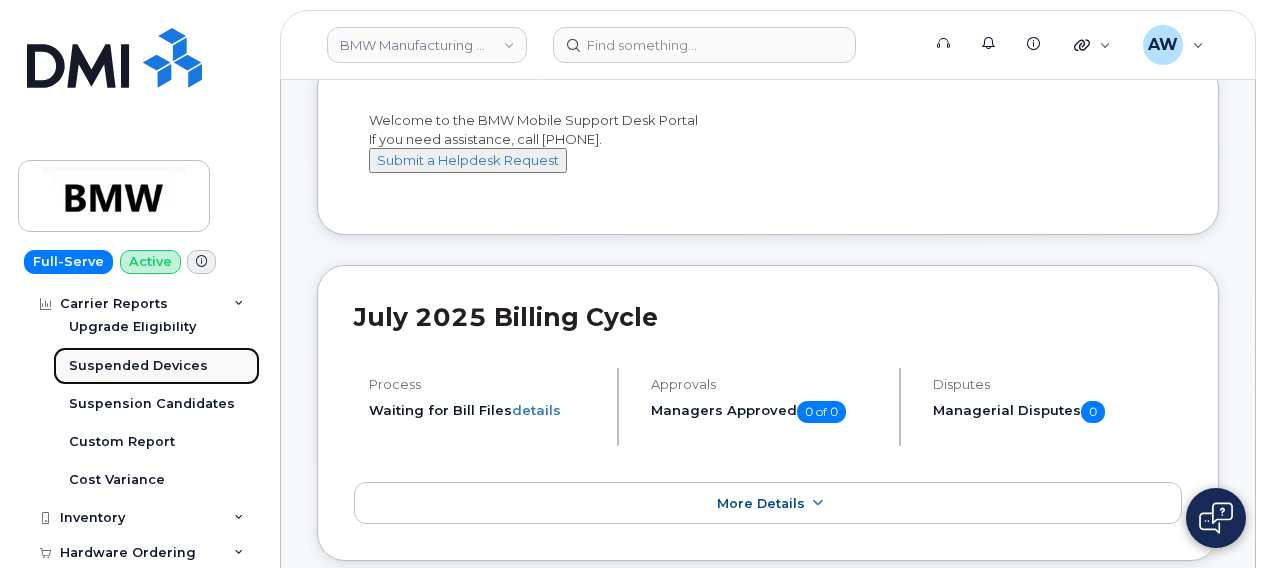 click on "Suspended Devices" at bounding box center [138, 366] 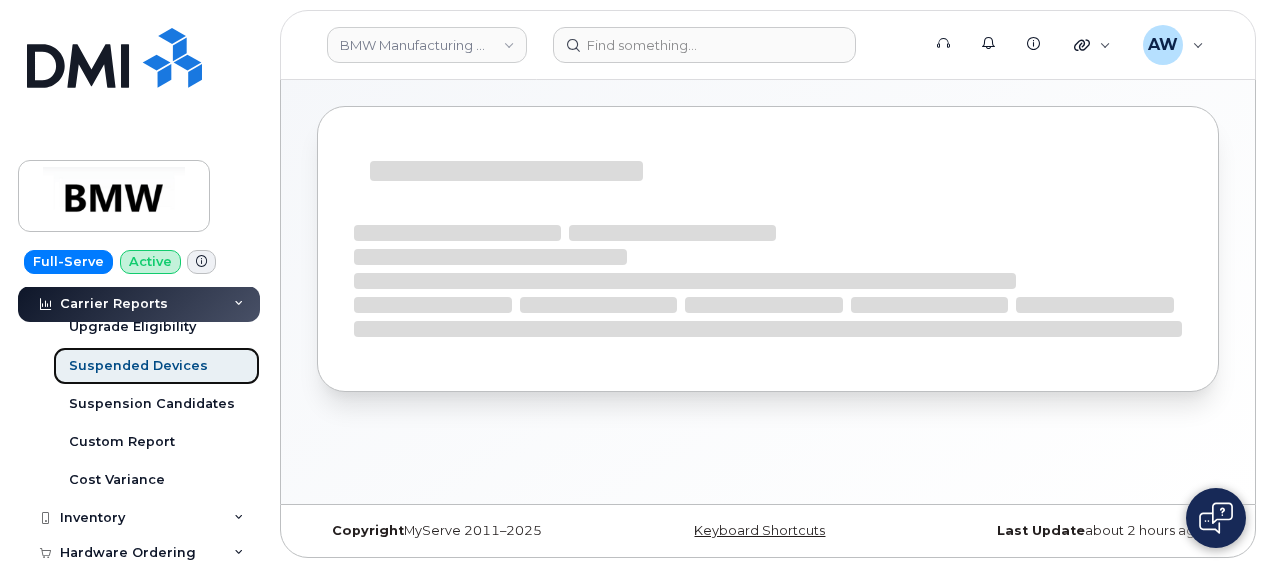scroll, scrollTop: 0, scrollLeft: 0, axis: both 